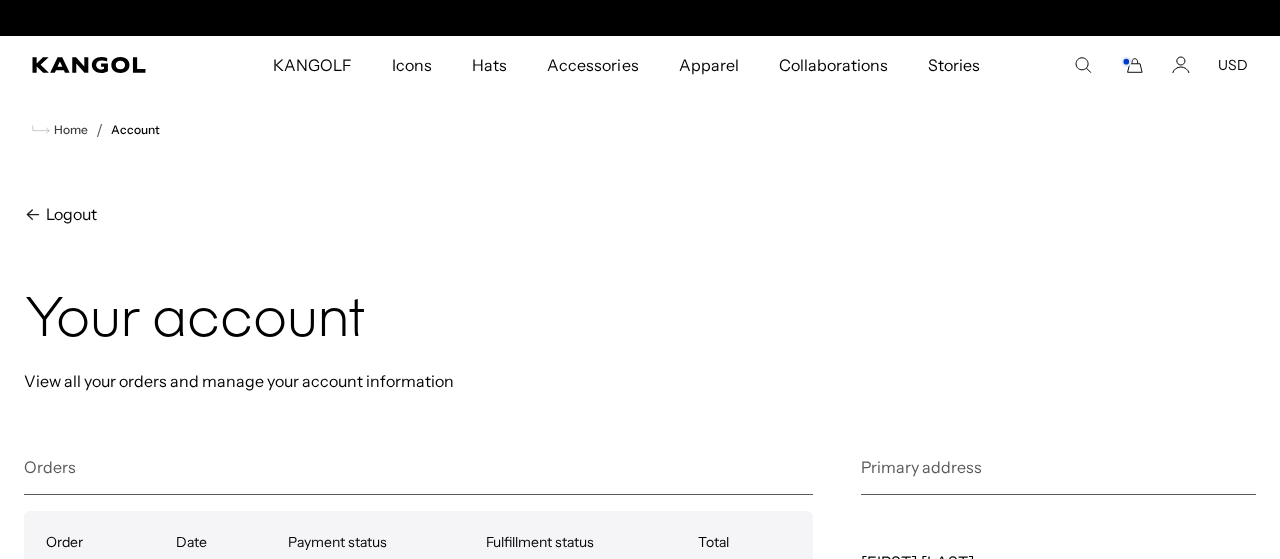scroll, scrollTop: 0, scrollLeft: 0, axis: both 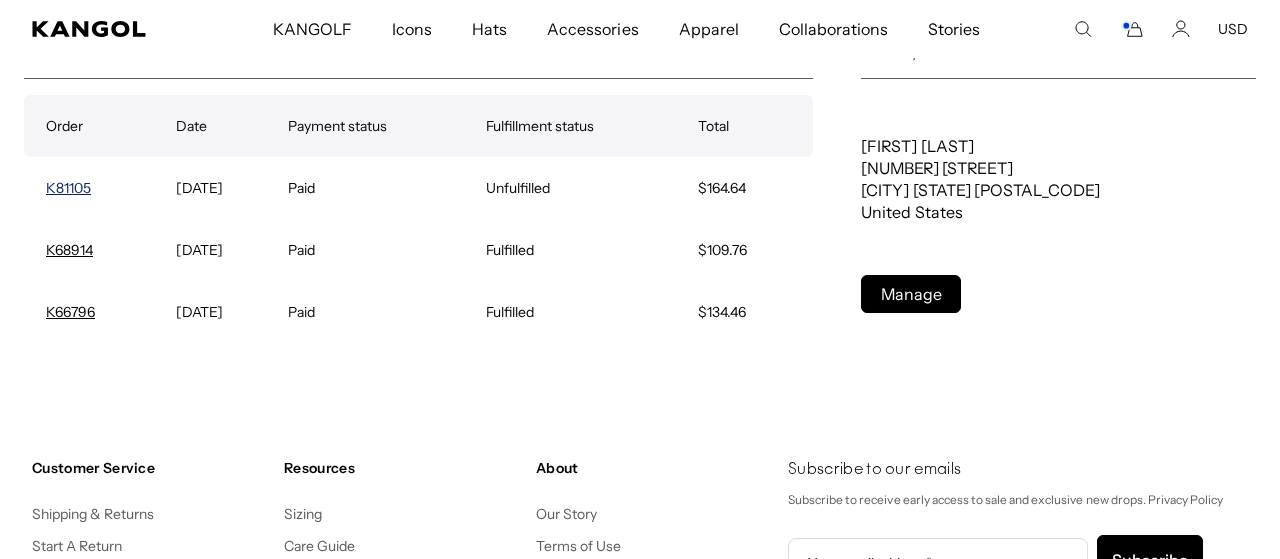click on "K81105
August 2, 2025
Paid
Unfulfilled
$164.64
K68914
March 26, 2025
Paid
Fulfilled
$109.76
K66796
March 3, 2025
Paid
Fulfilled
$134.46" at bounding box center [418, 250] 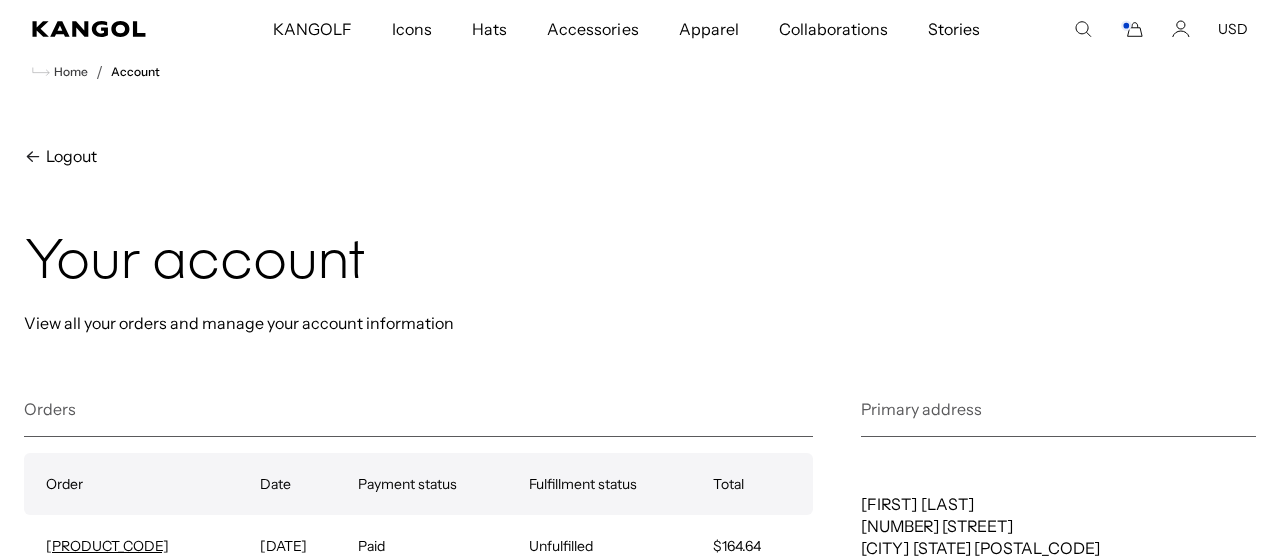 scroll, scrollTop: 58, scrollLeft: 0, axis: vertical 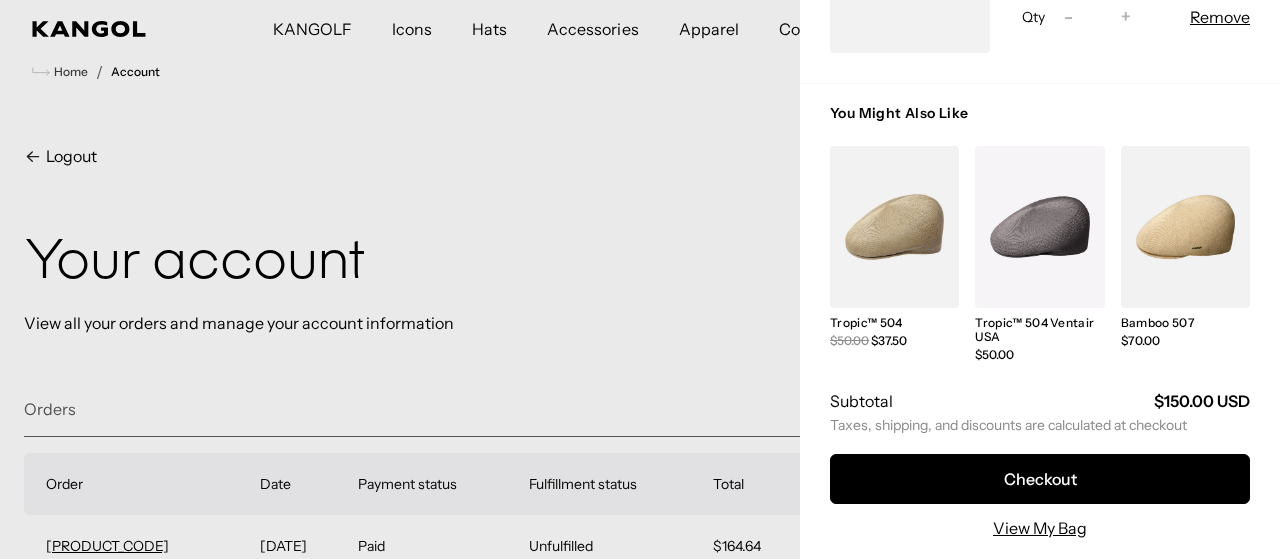 click at bounding box center (640, 279) 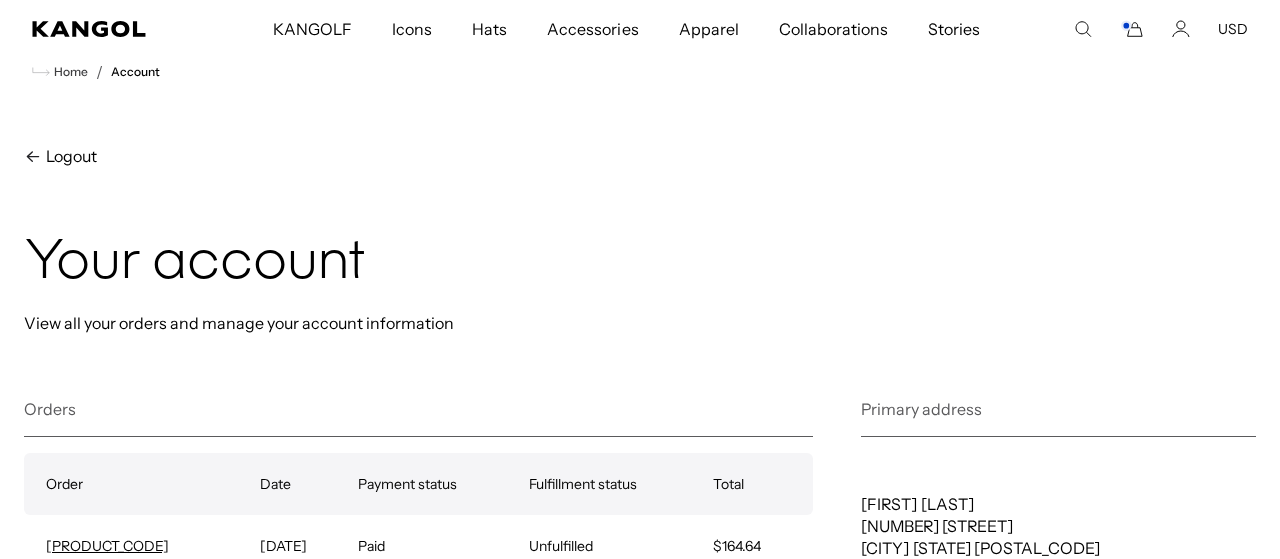 scroll, scrollTop: 0, scrollLeft: 412, axis: horizontal 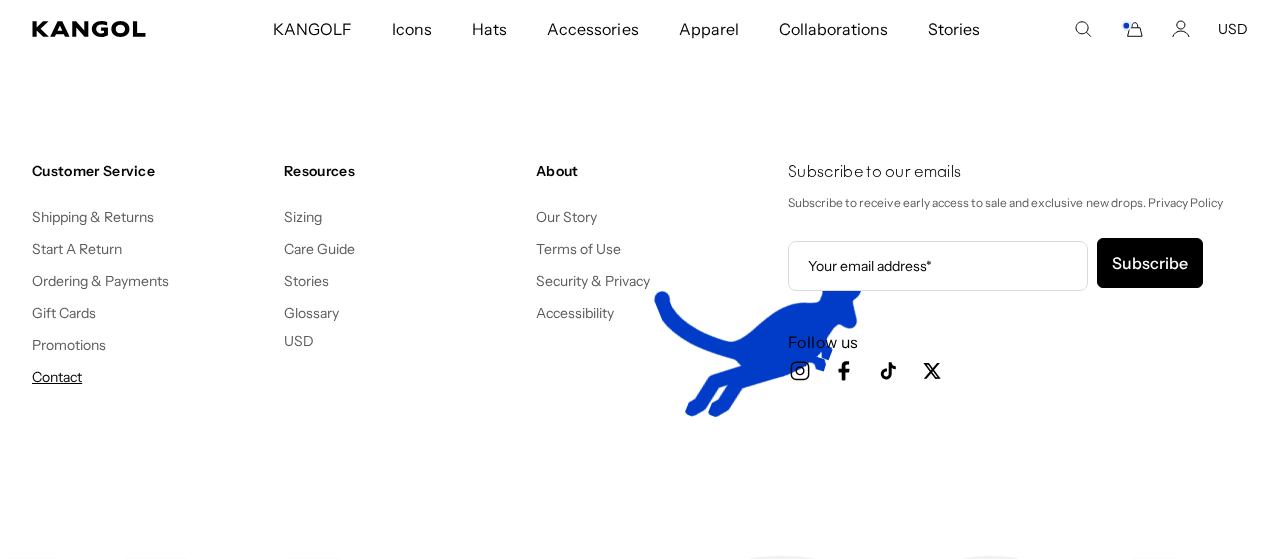 click on "Contact" at bounding box center [57, 377] 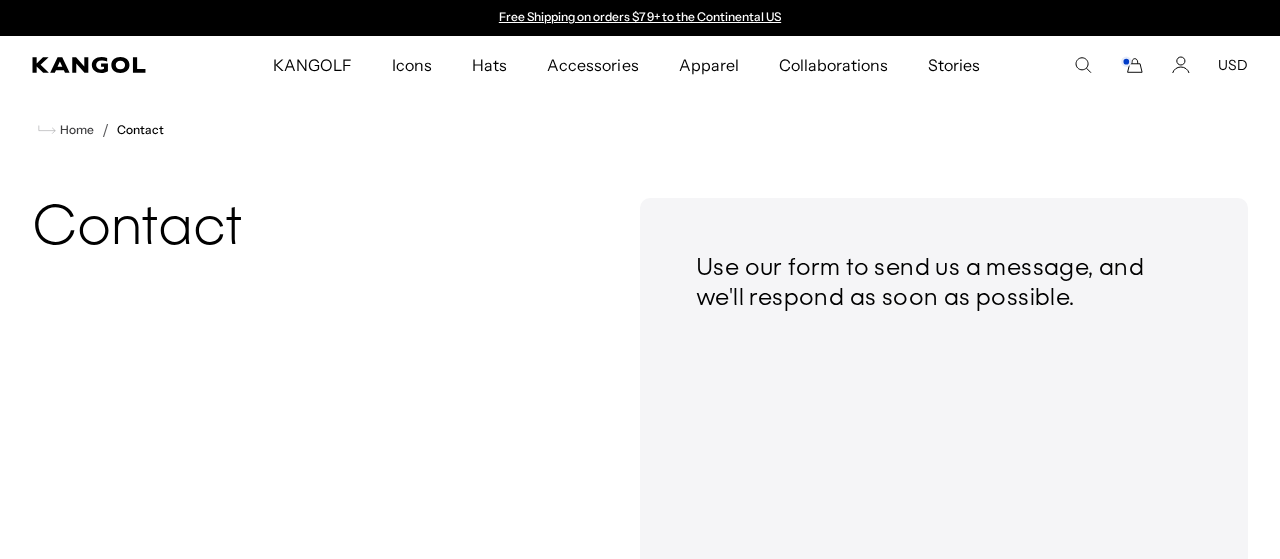 scroll, scrollTop: 0, scrollLeft: 0, axis: both 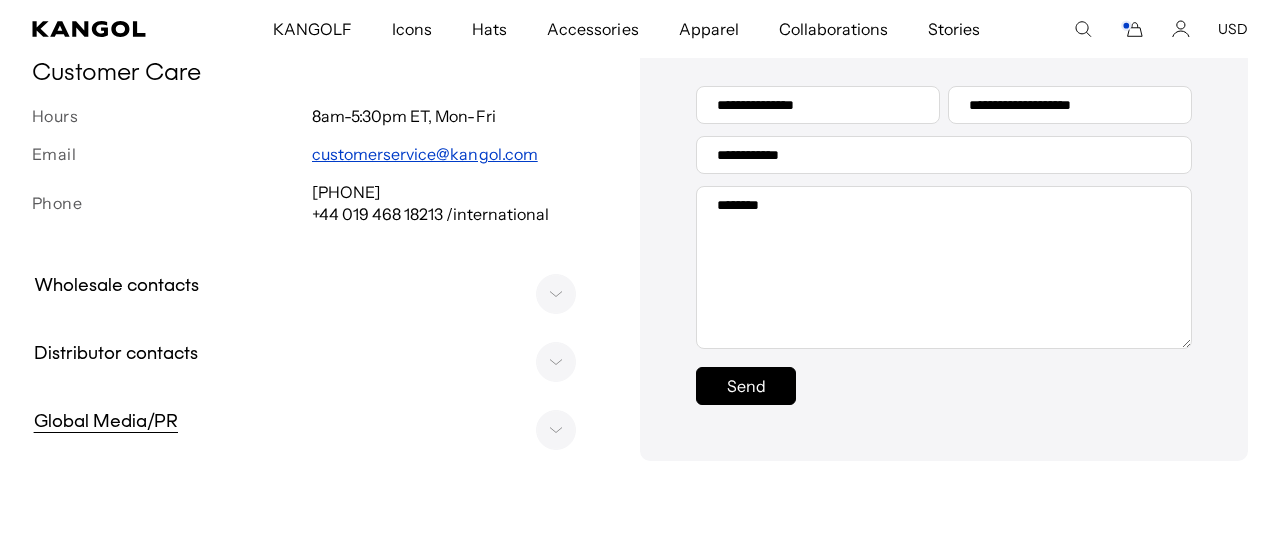 click 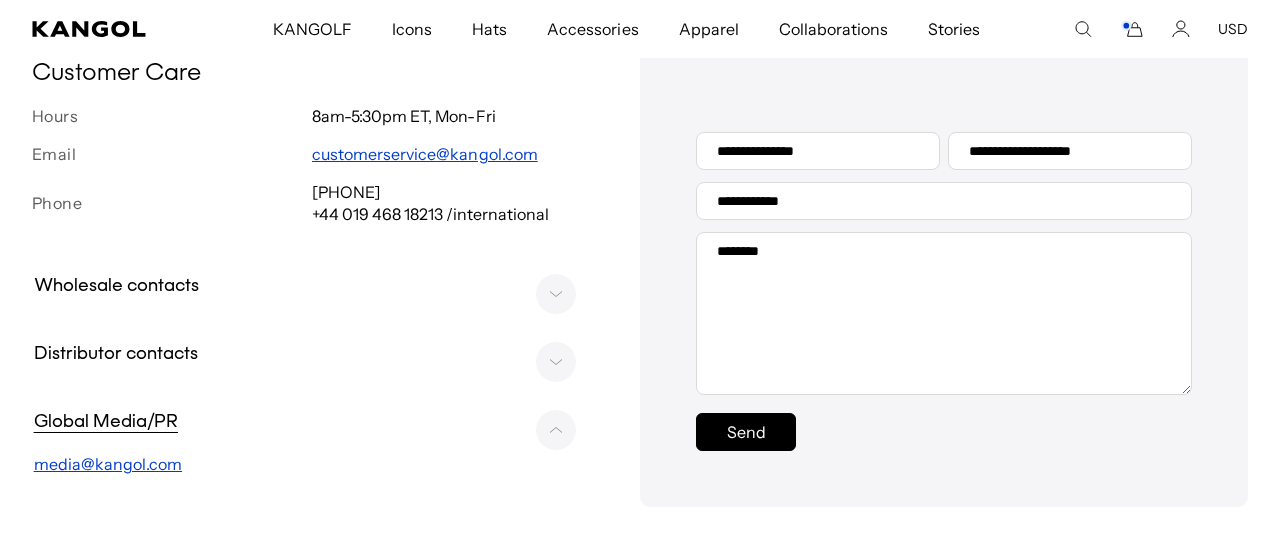scroll, scrollTop: 0, scrollLeft: 412, axis: horizontal 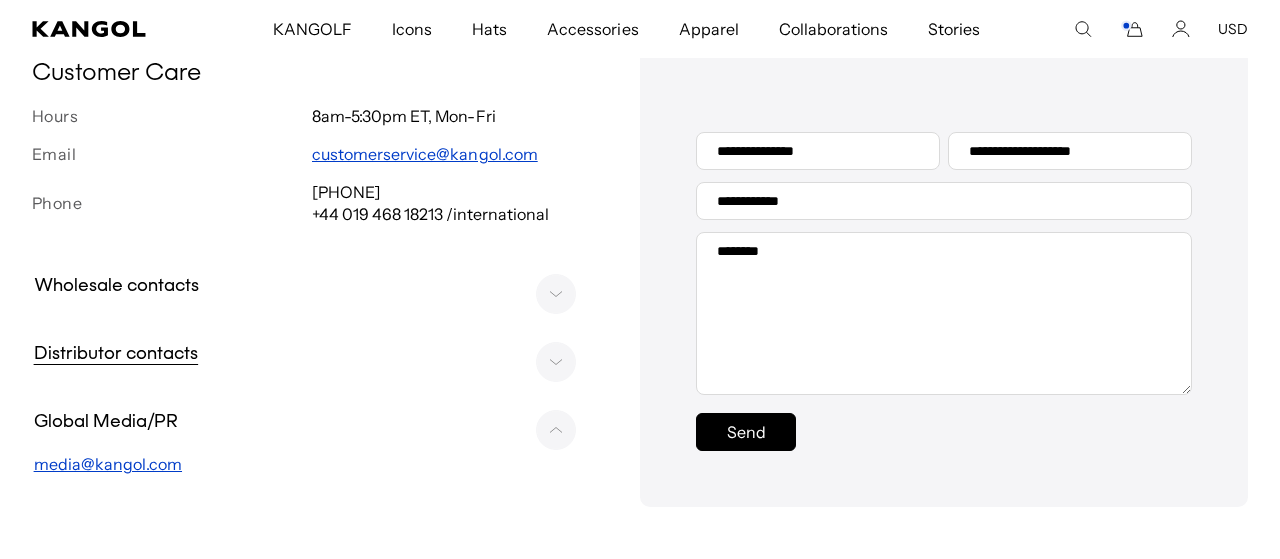 click 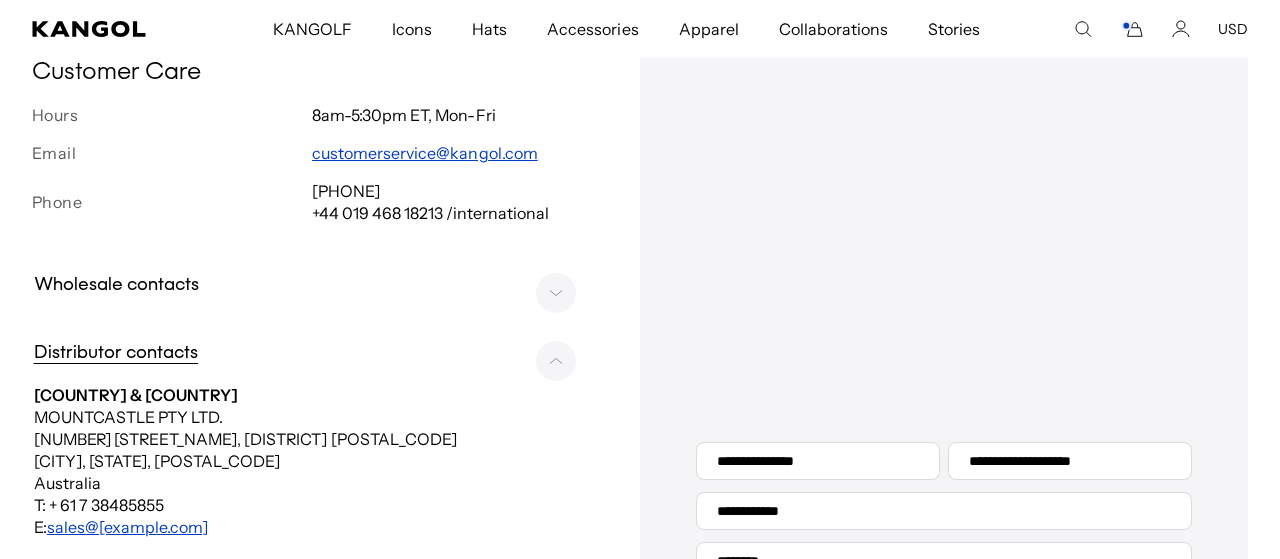 scroll, scrollTop: 0, scrollLeft: 0, axis: both 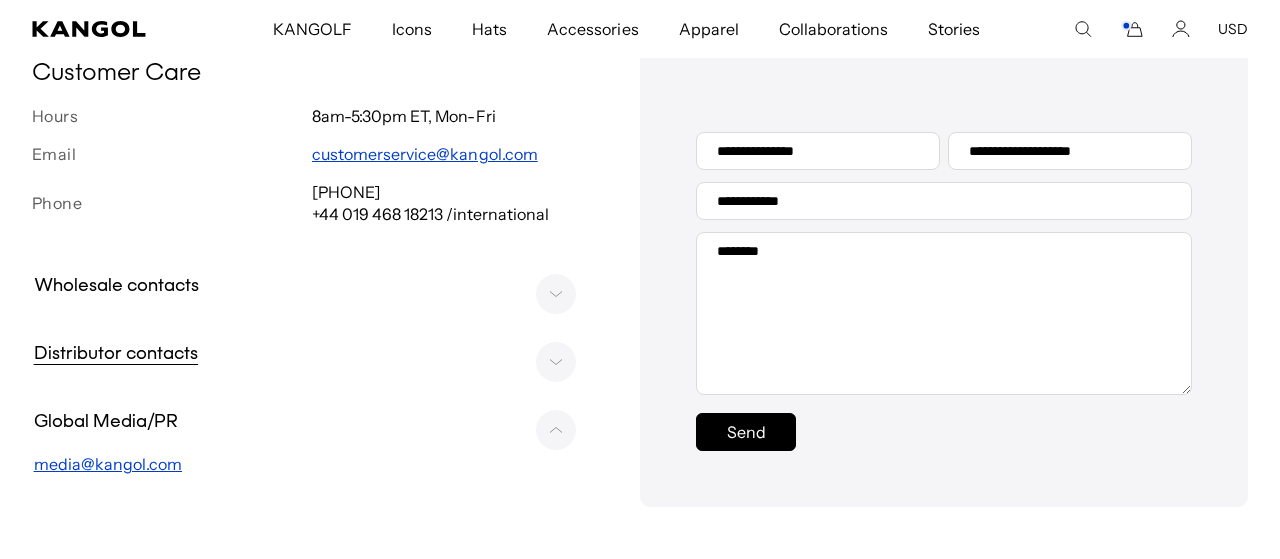 click 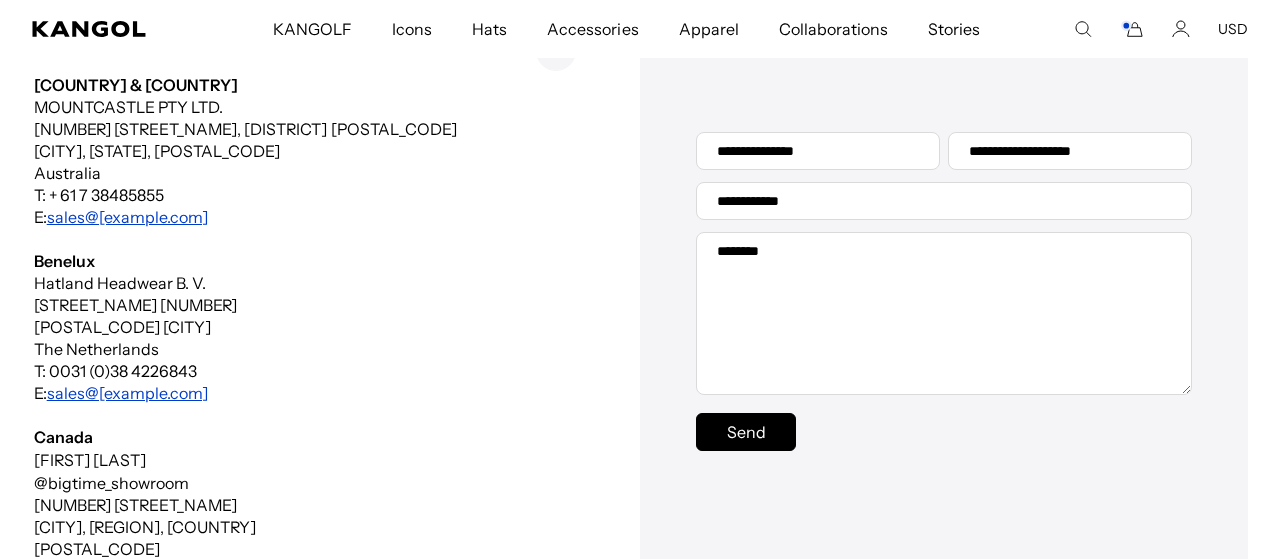 scroll, scrollTop: 268, scrollLeft: 0, axis: vertical 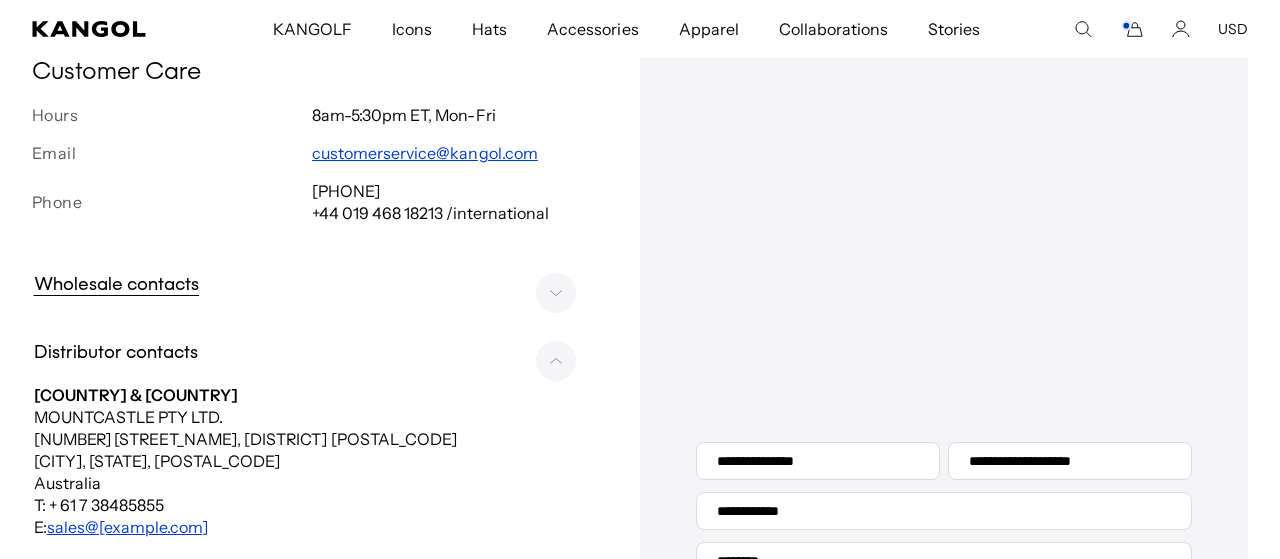 click 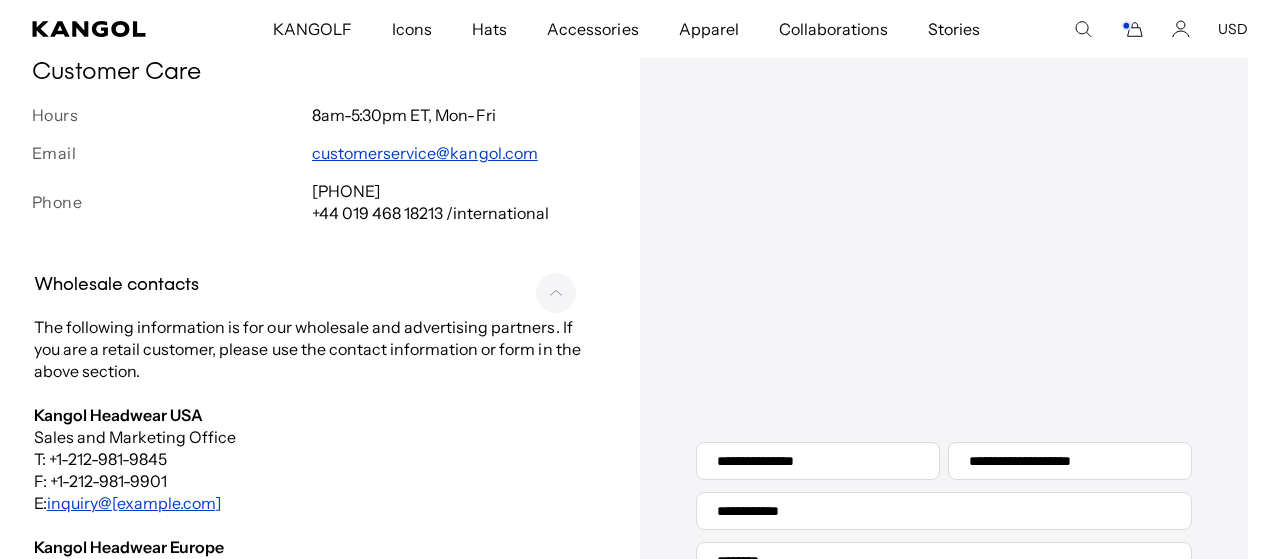 scroll, scrollTop: 0, scrollLeft: 0, axis: both 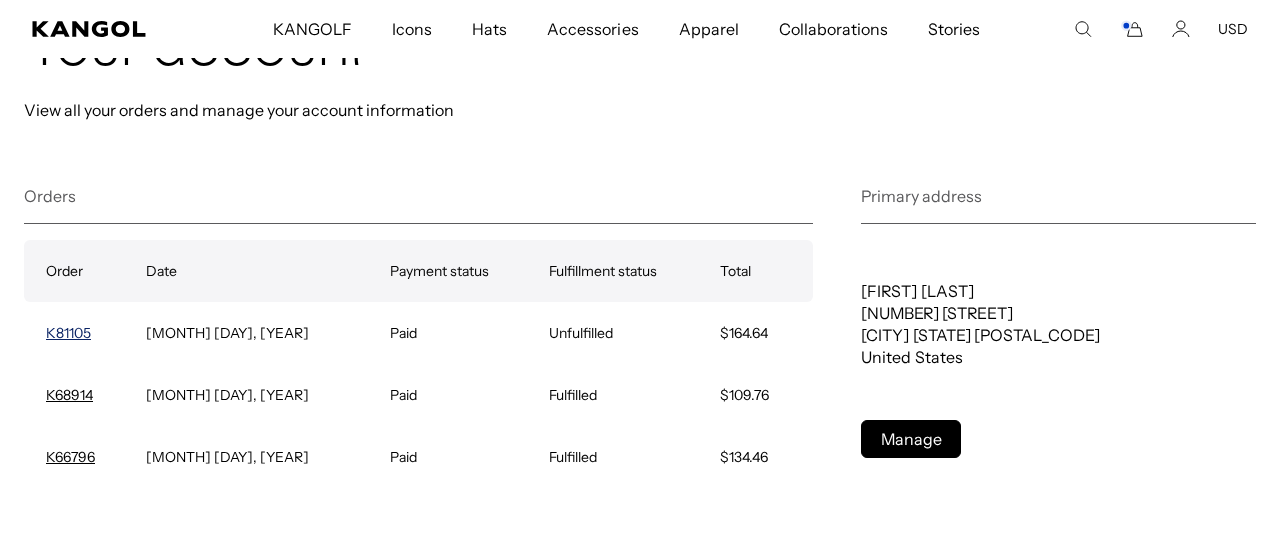 click on "K81105" at bounding box center [68, 333] 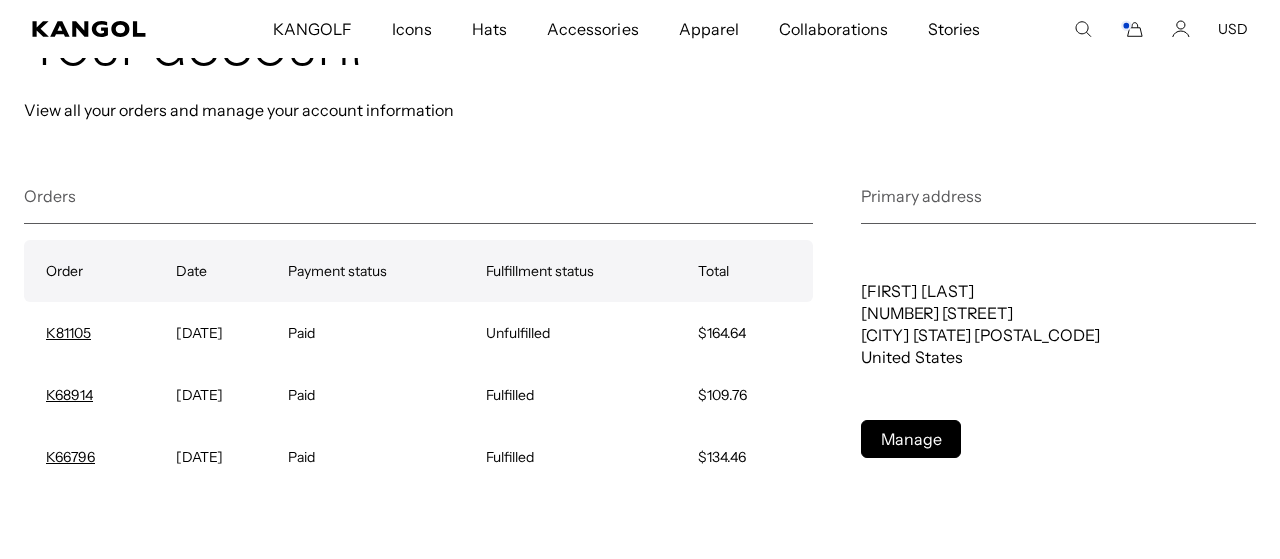 scroll, scrollTop: 271, scrollLeft: 0, axis: vertical 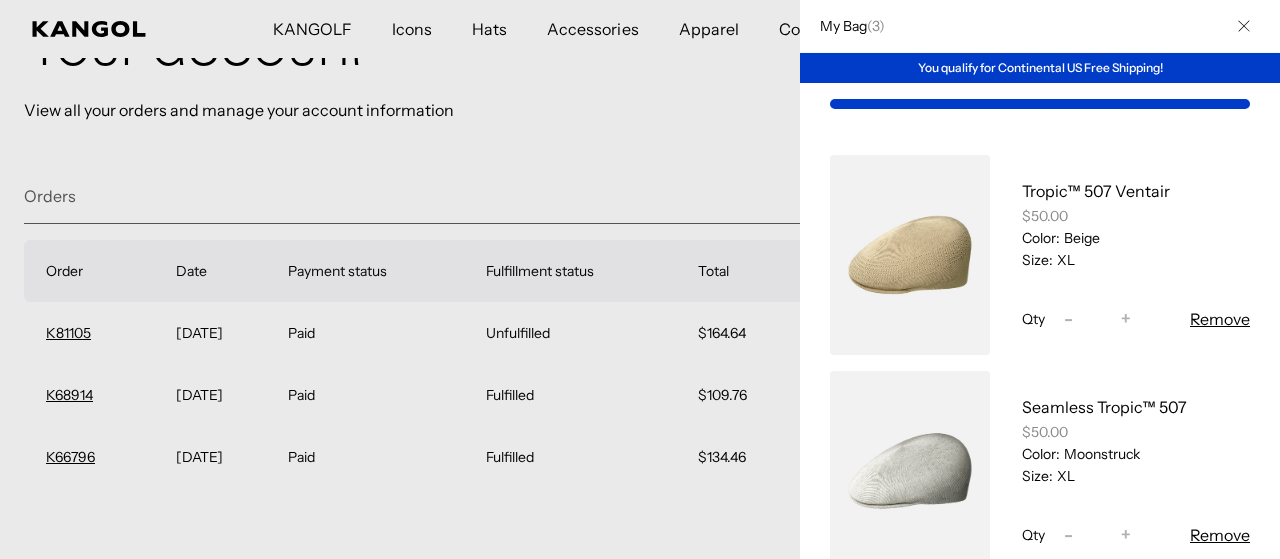 click at bounding box center (640, 279) 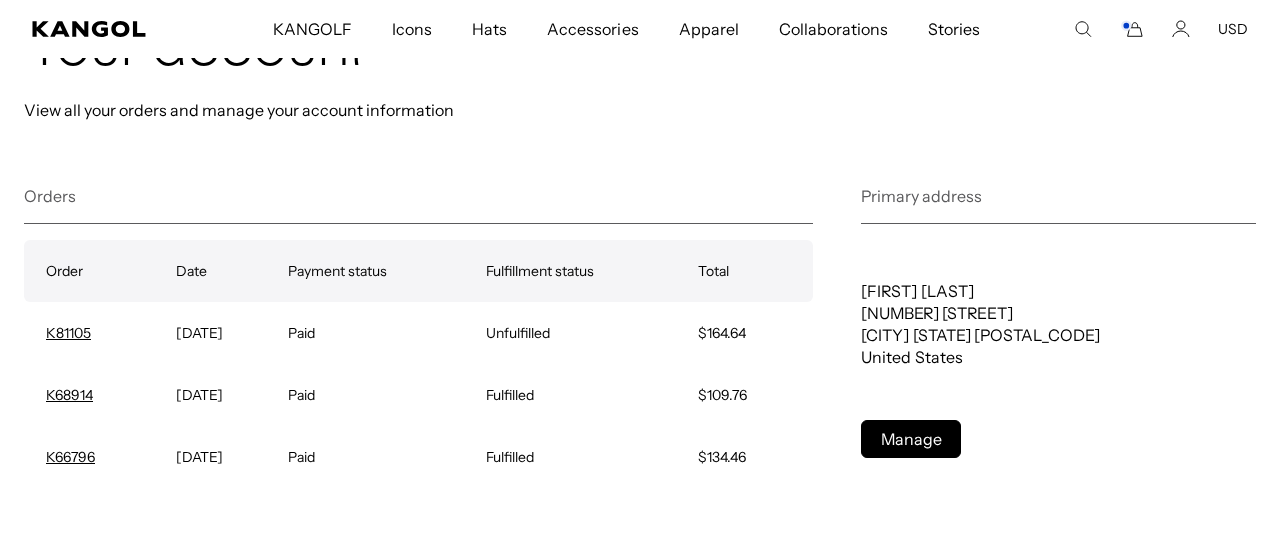 click 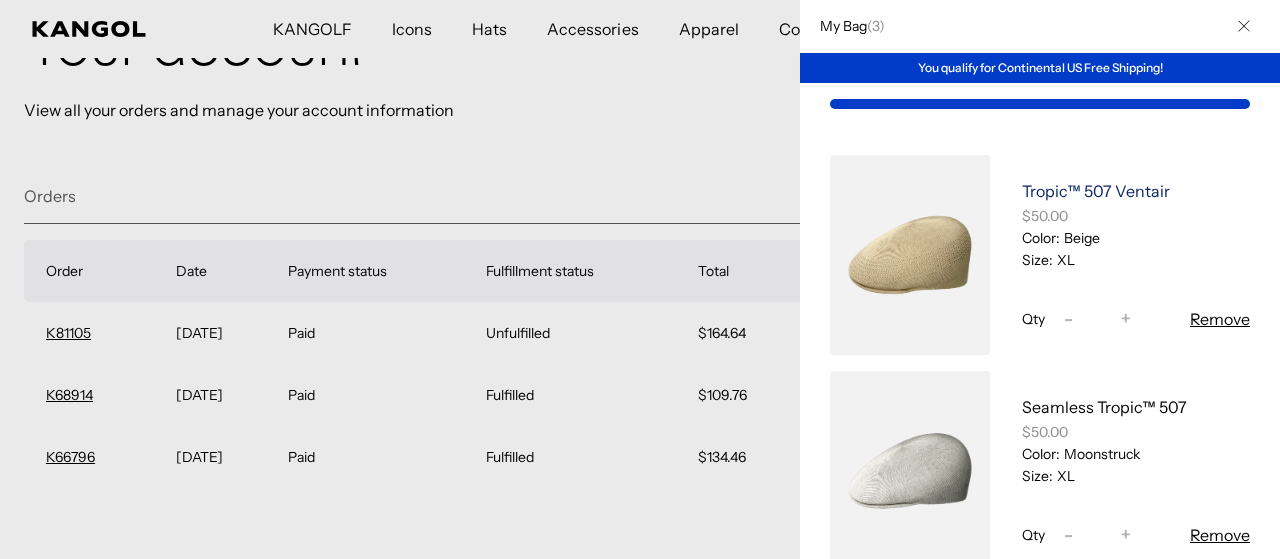 scroll, scrollTop: 0, scrollLeft: 412, axis: horizontal 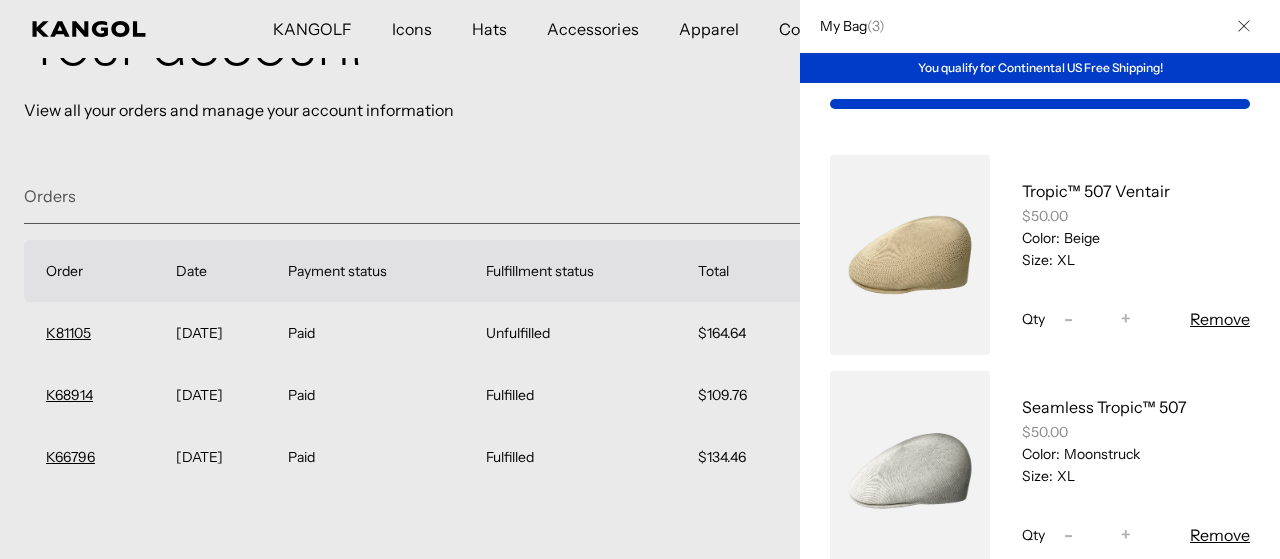 click on "Tropic™ 507 Ventair
$50.00
Color:
Beige
Size:
XL
Qty
Decrease quantity for Tropic™ 507 Ventair
-
*
Increase quantity for Tropic™ 507 Ventair
+
Remove" at bounding box center [1120, 255] 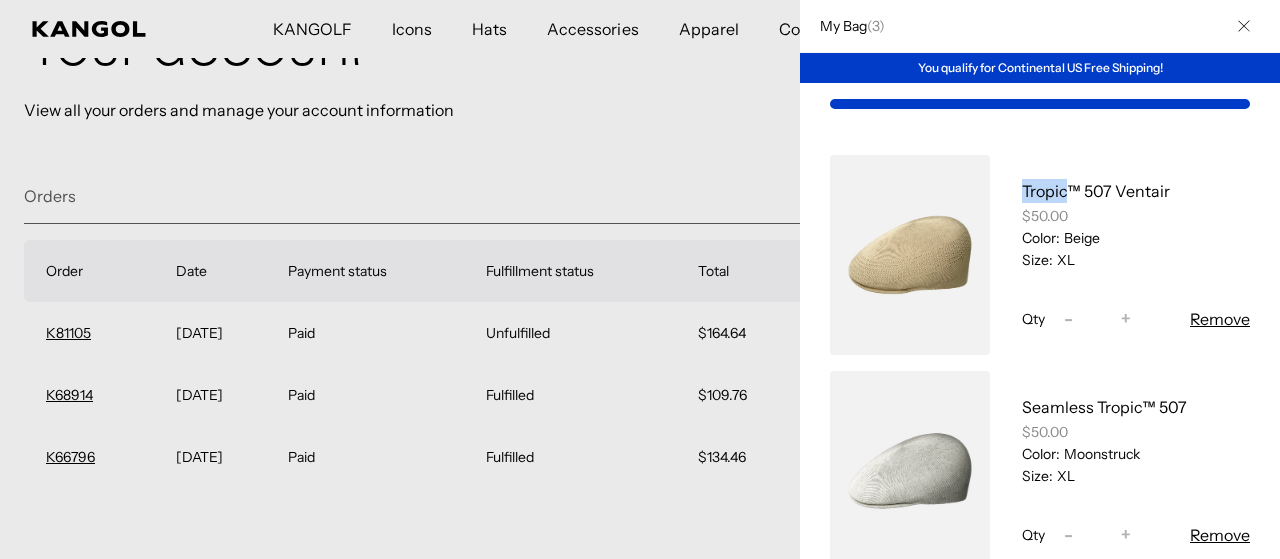 scroll, scrollTop: 0, scrollLeft: 0, axis: both 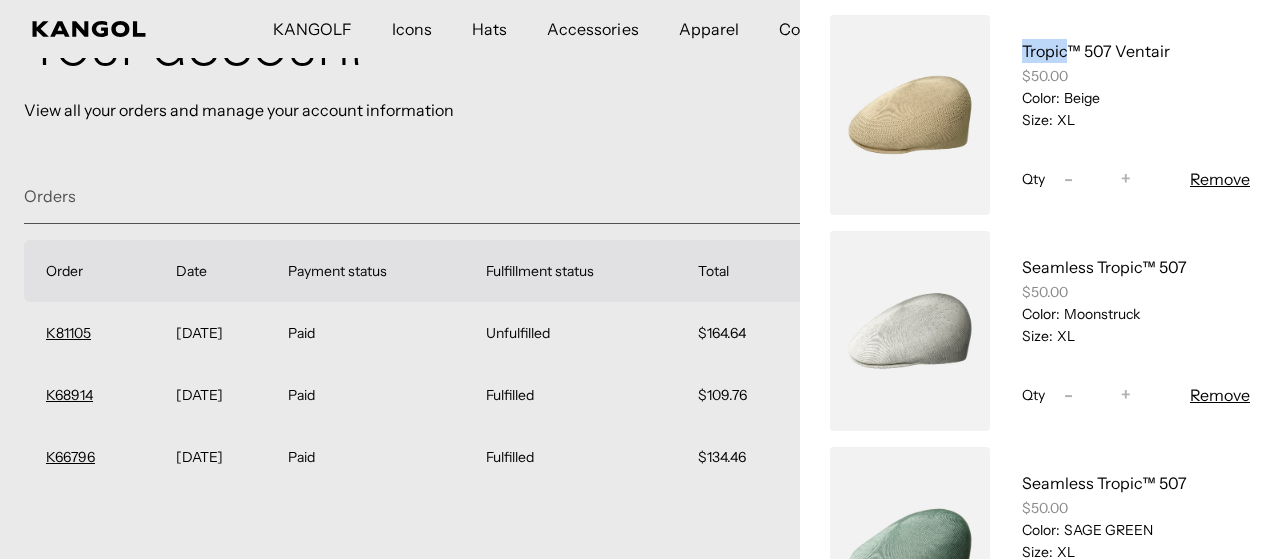 drag, startPoint x: 1090, startPoint y: 120, endPoint x: 1017, endPoint y: 74, distance: 86.28442 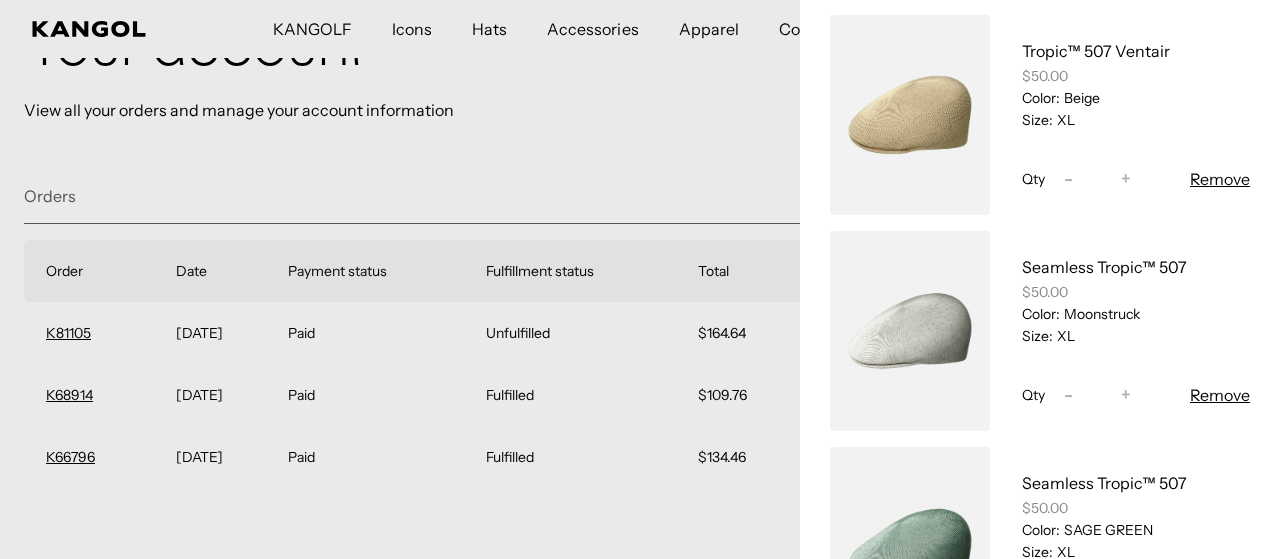 scroll, scrollTop: 0, scrollLeft: 0, axis: both 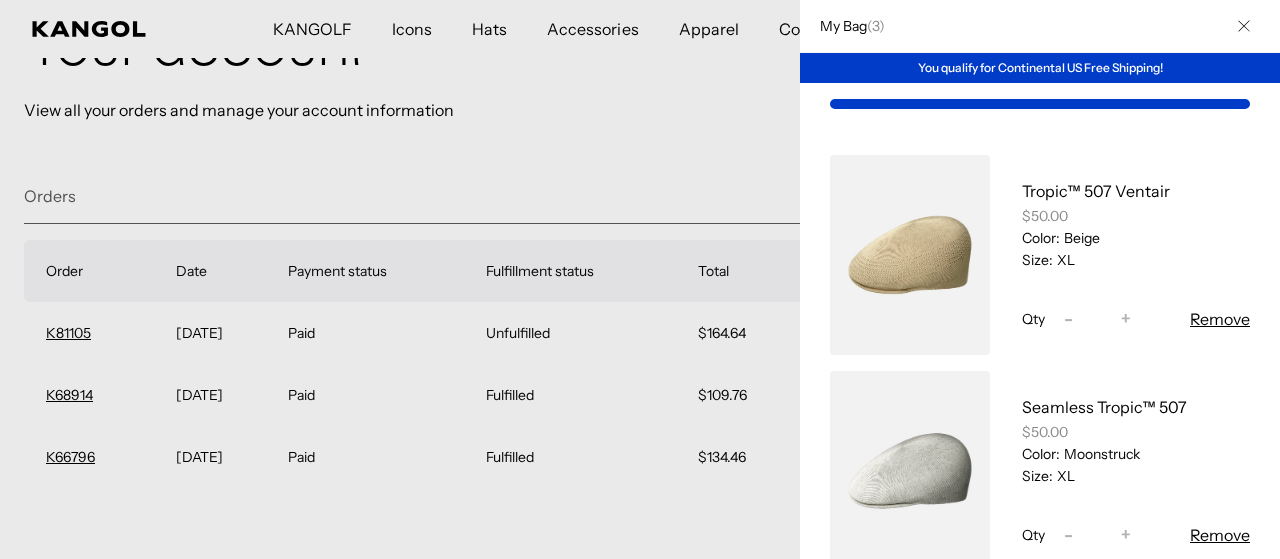 type 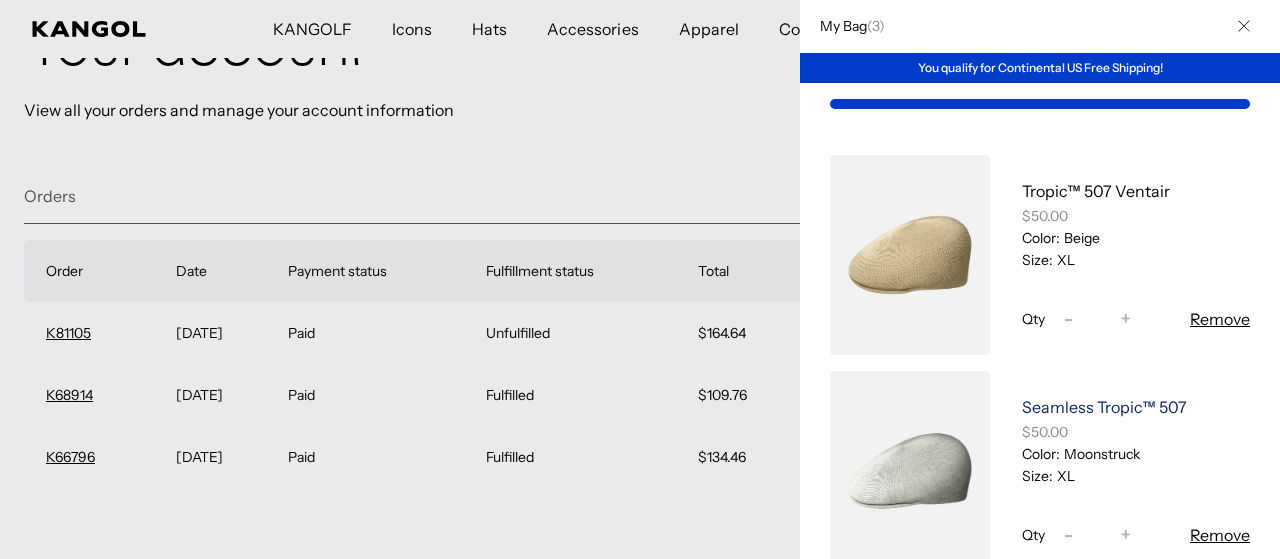 drag, startPoint x: 1090, startPoint y: 481, endPoint x: 1026, endPoint y: 411, distance: 94.847244 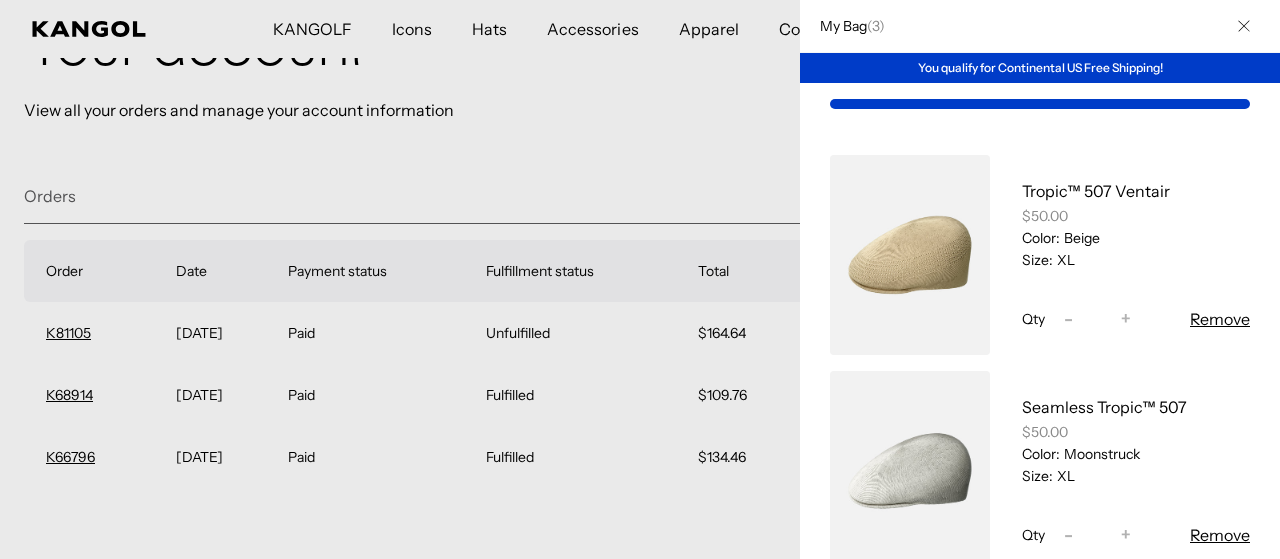 scroll, scrollTop: 0, scrollLeft: 412, axis: horizontal 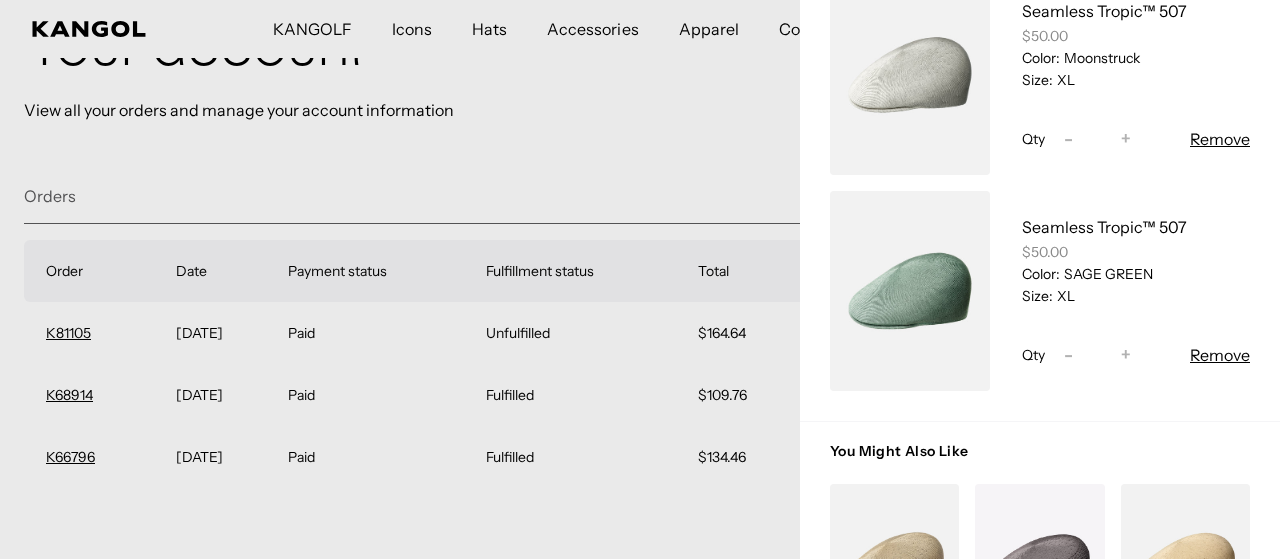 drag, startPoint x: 1088, startPoint y: 305, endPoint x: 1012, endPoint y: 219, distance: 114.76933 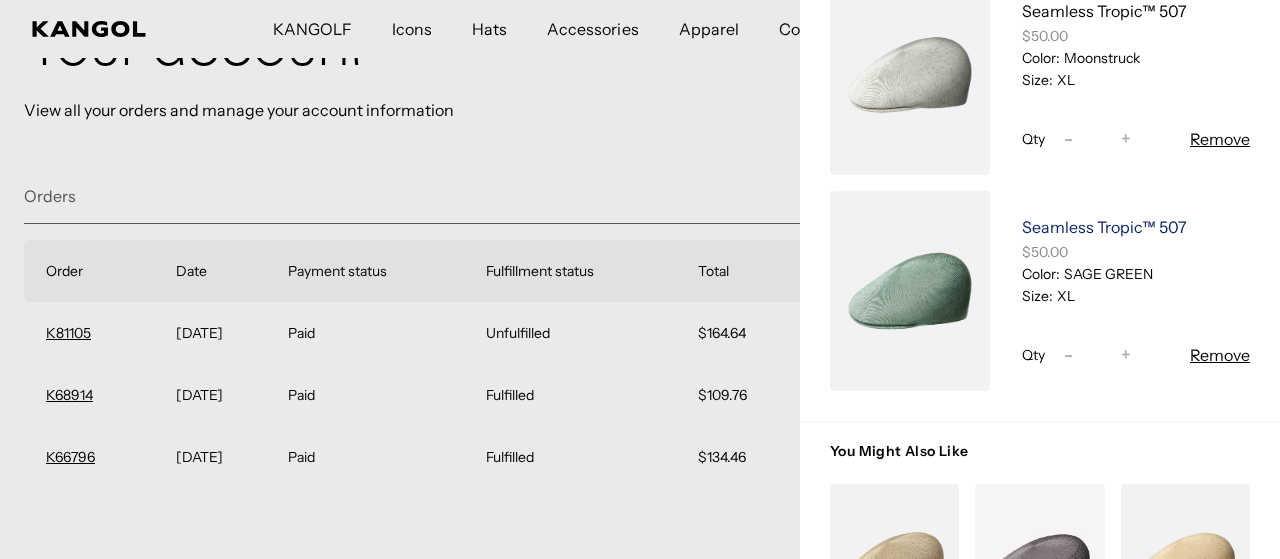 copy on "Seamless Tropic™ 507
$50.00
Color:
SAGE GREEN
Size:
XL" 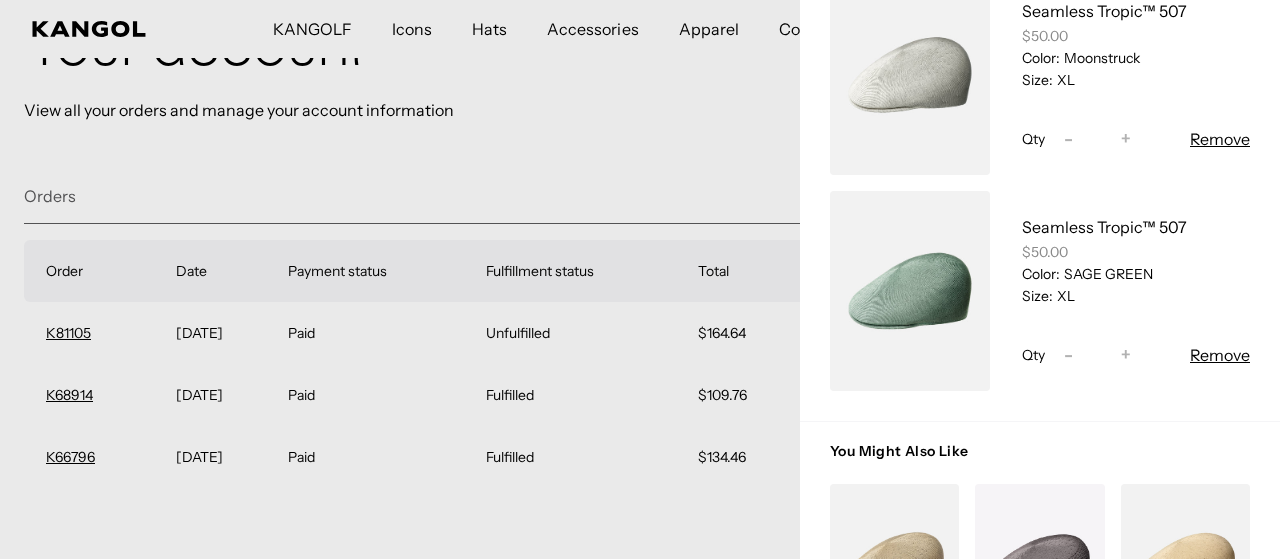 scroll, scrollTop: 0, scrollLeft: 412, axis: horizontal 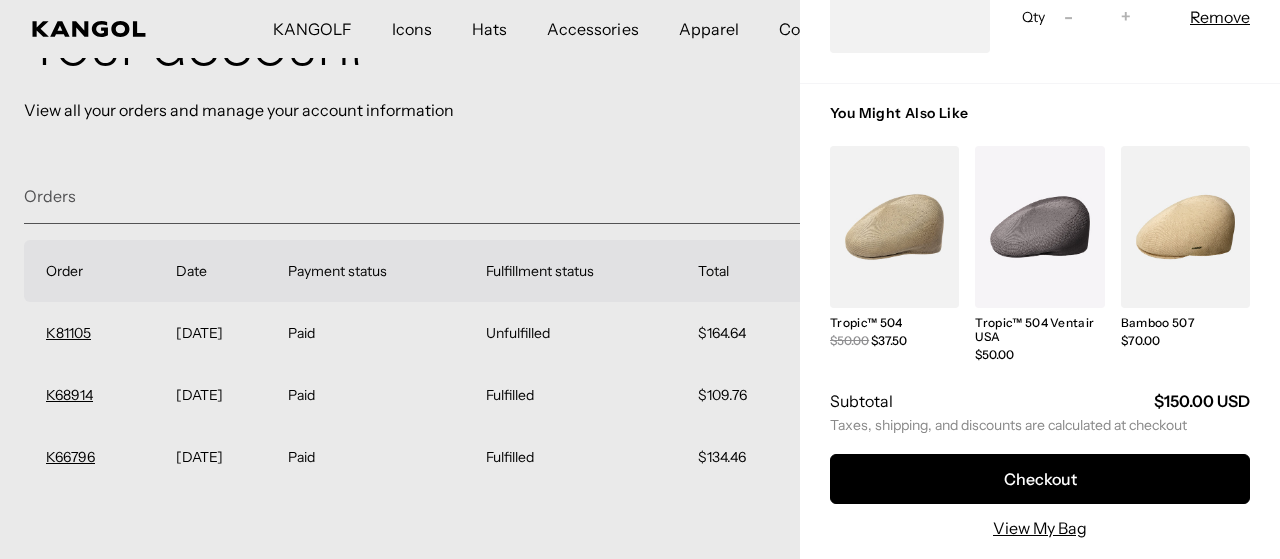 click at bounding box center [640, 279] 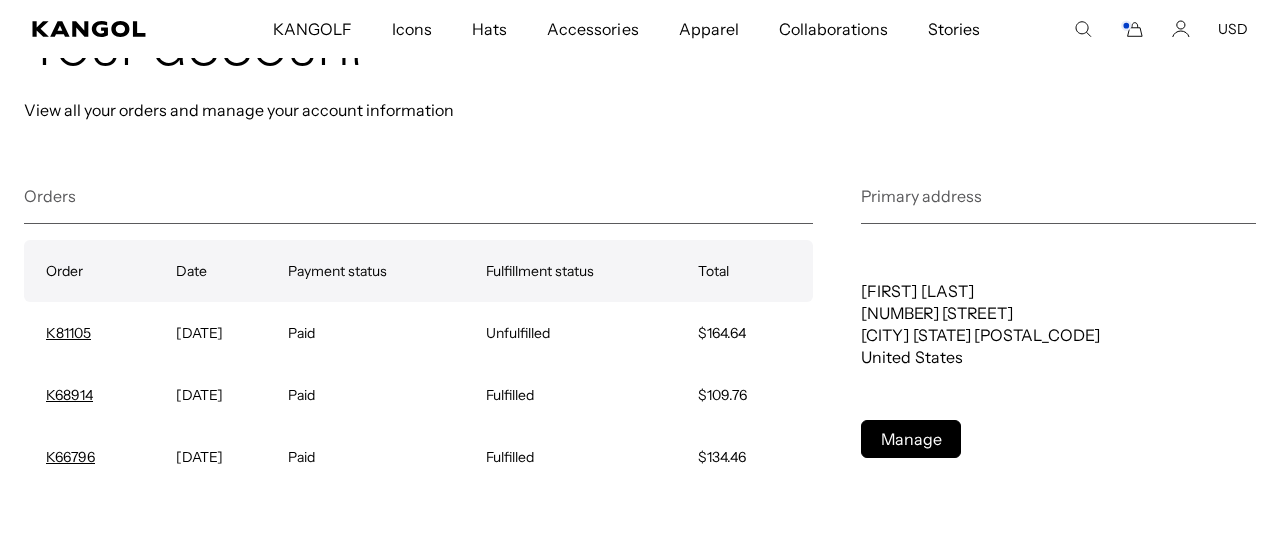scroll, scrollTop: 0, scrollLeft: 0, axis: both 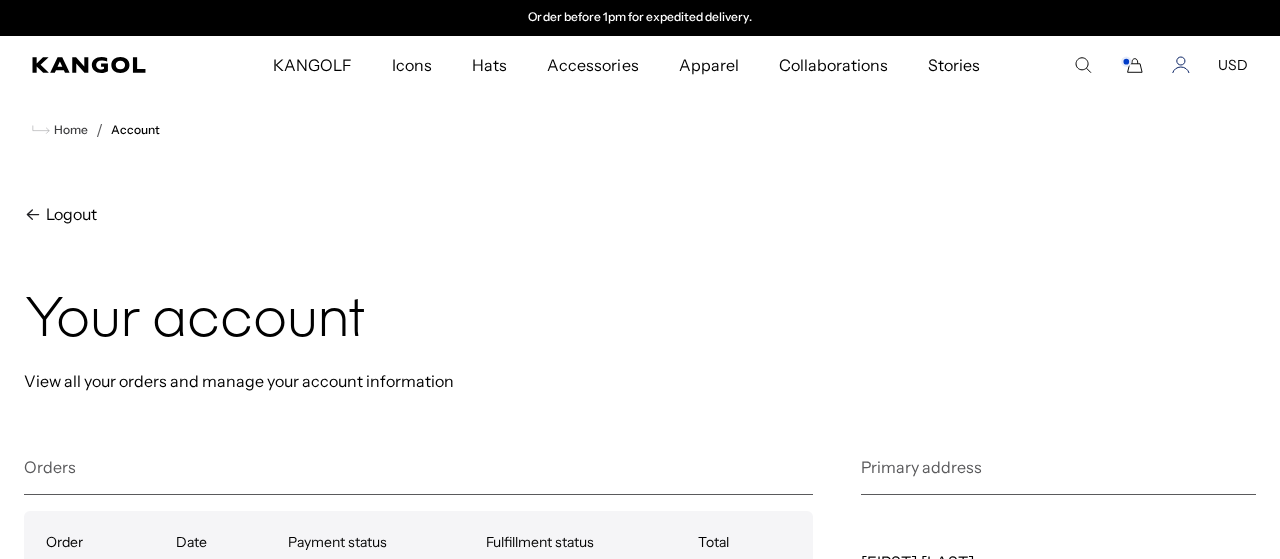 click 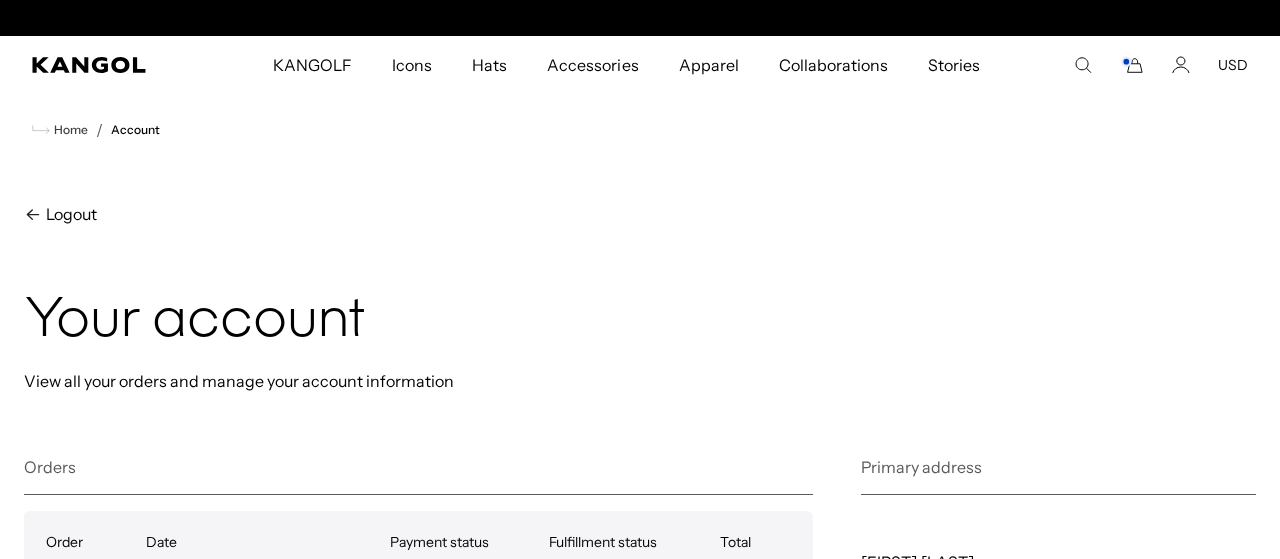 scroll, scrollTop: 709, scrollLeft: 0, axis: vertical 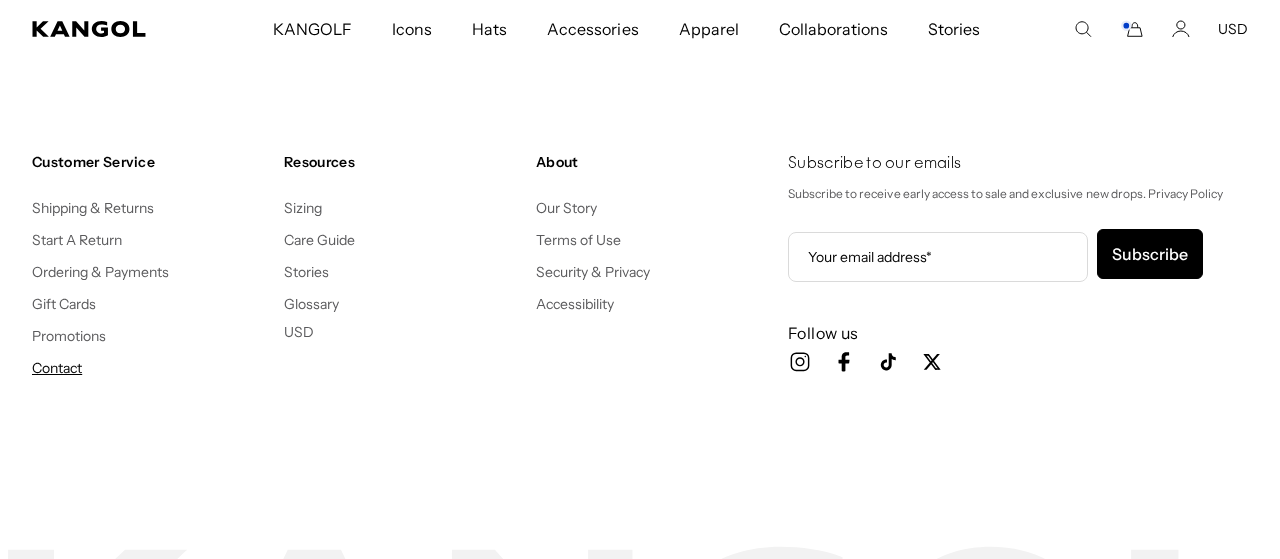 click on "Contact" at bounding box center (57, 368) 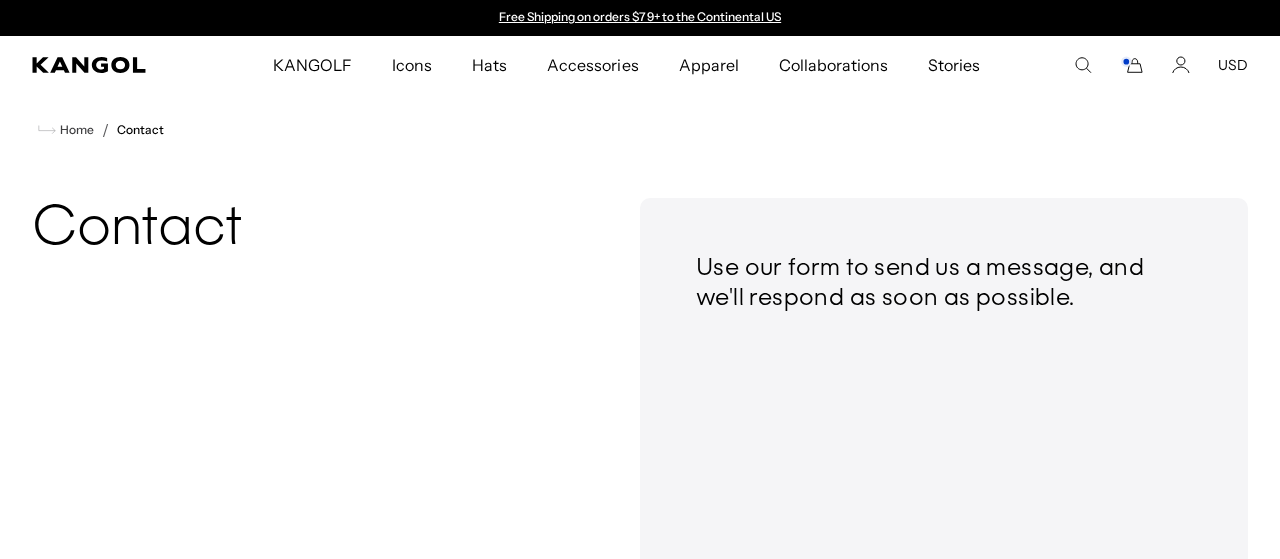 scroll, scrollTop: 0, scrollLeft: 0, axis: both 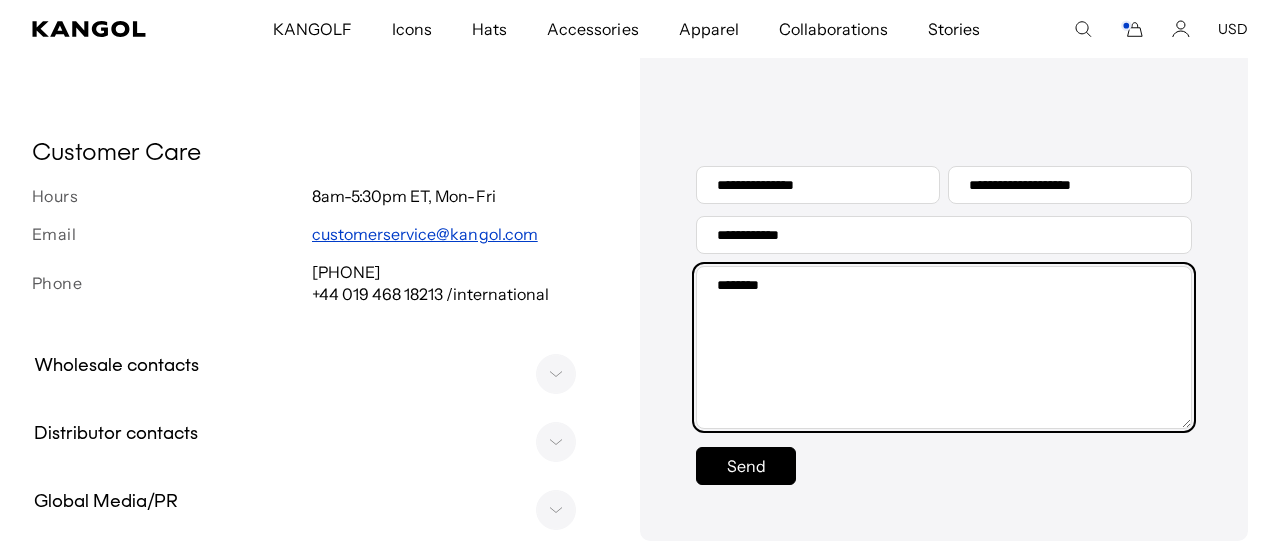 click on "Message" at bounding box center [944, 347] 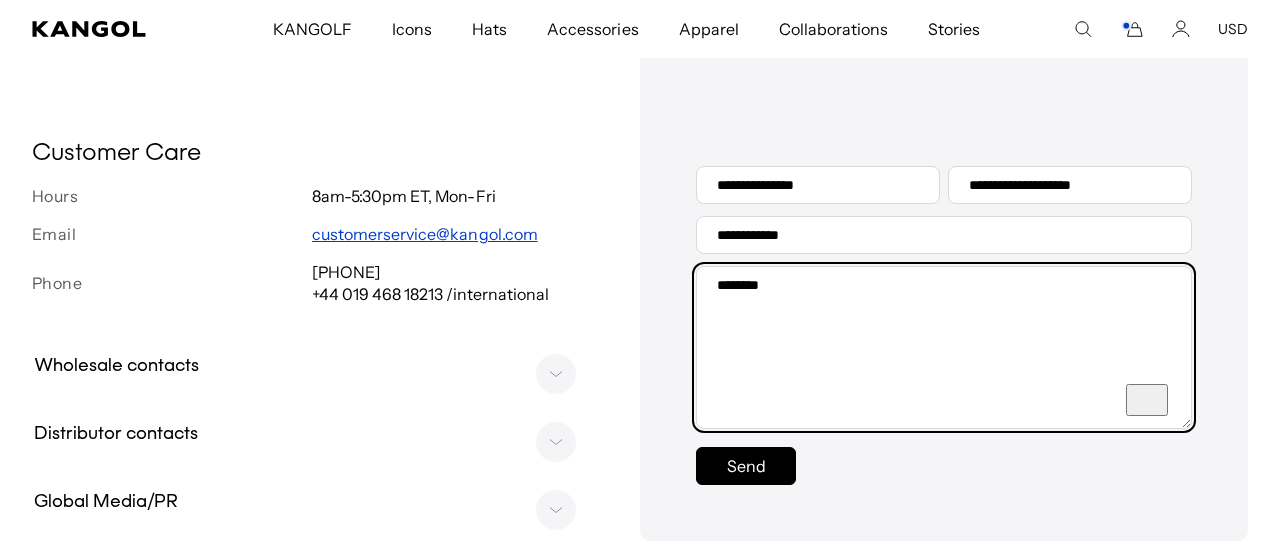 scroll, scrollTop: 0, scrollLeft: 412, axis: horizontal 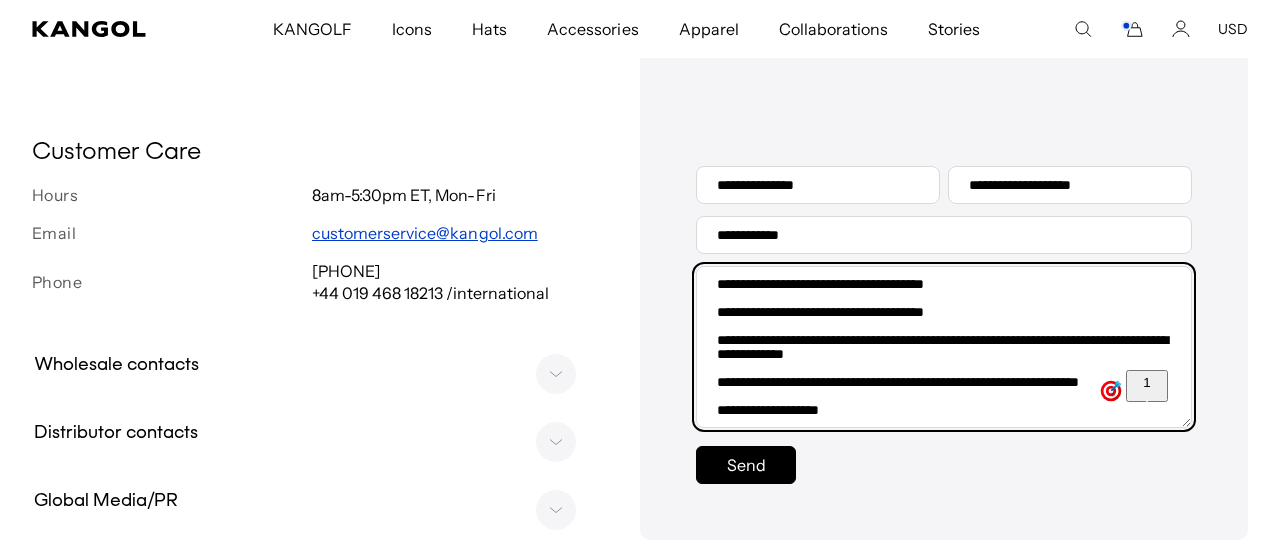 click on "**********" at bounding box center [944, 347] 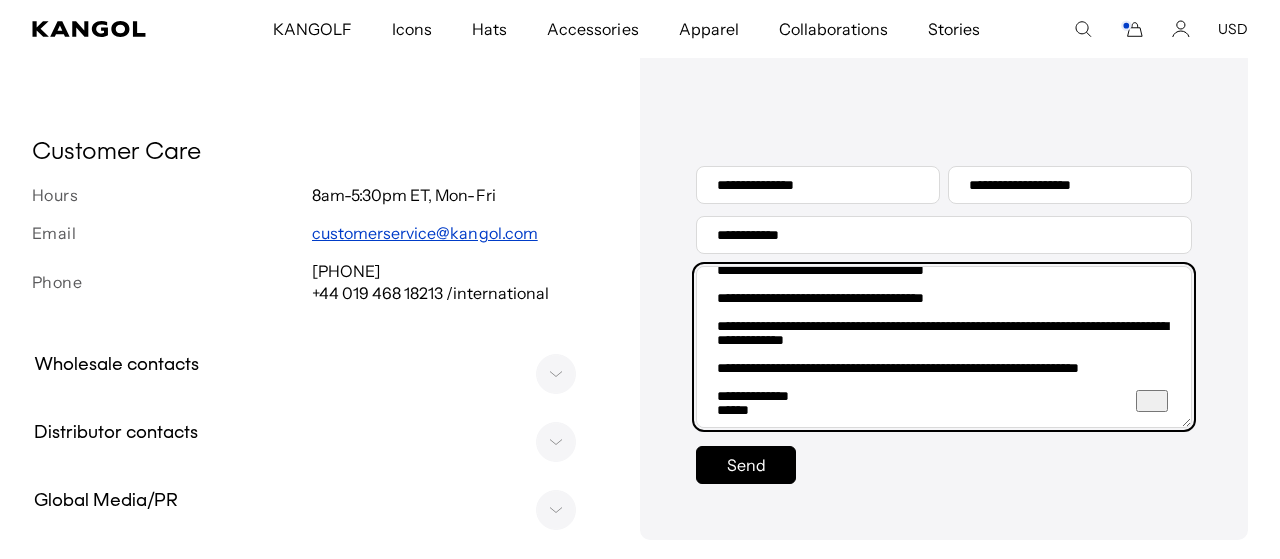 scroll, scrollTop: 327, scrollLeft: 0, axis: vertical 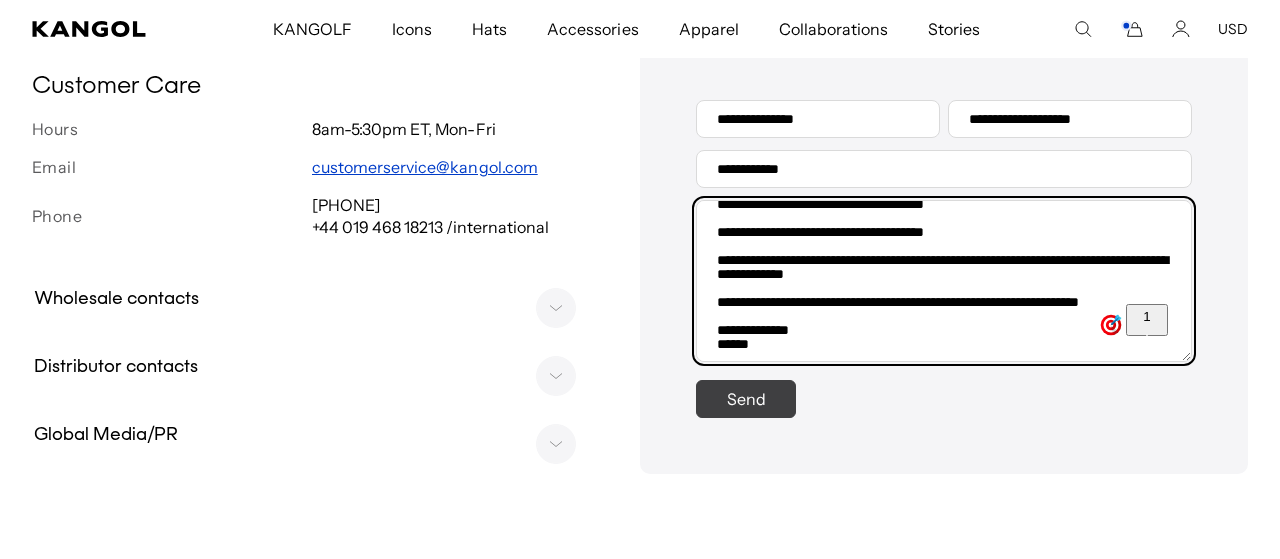 type on "**********" 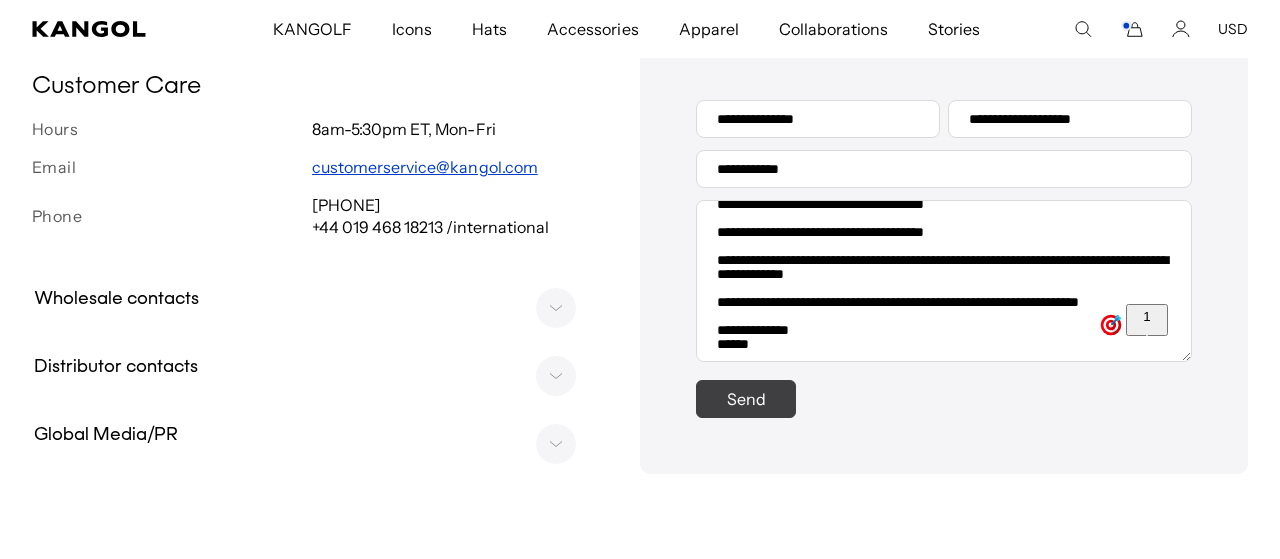 click on "Send" at bounding box center (746, 399) 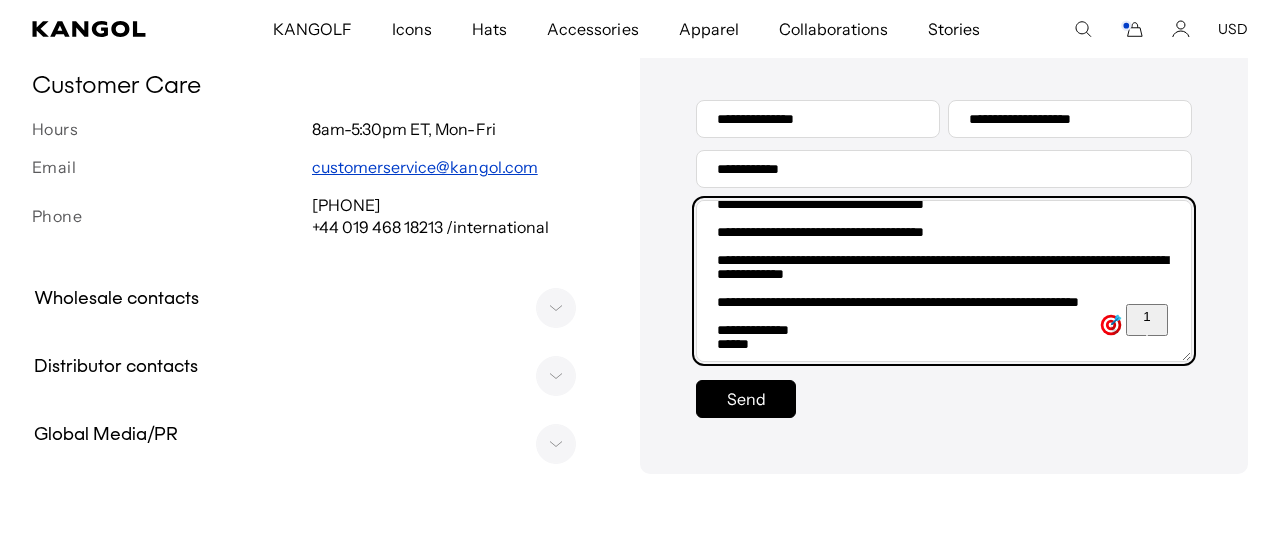 click on "**********" at bounding box center [944, 281] 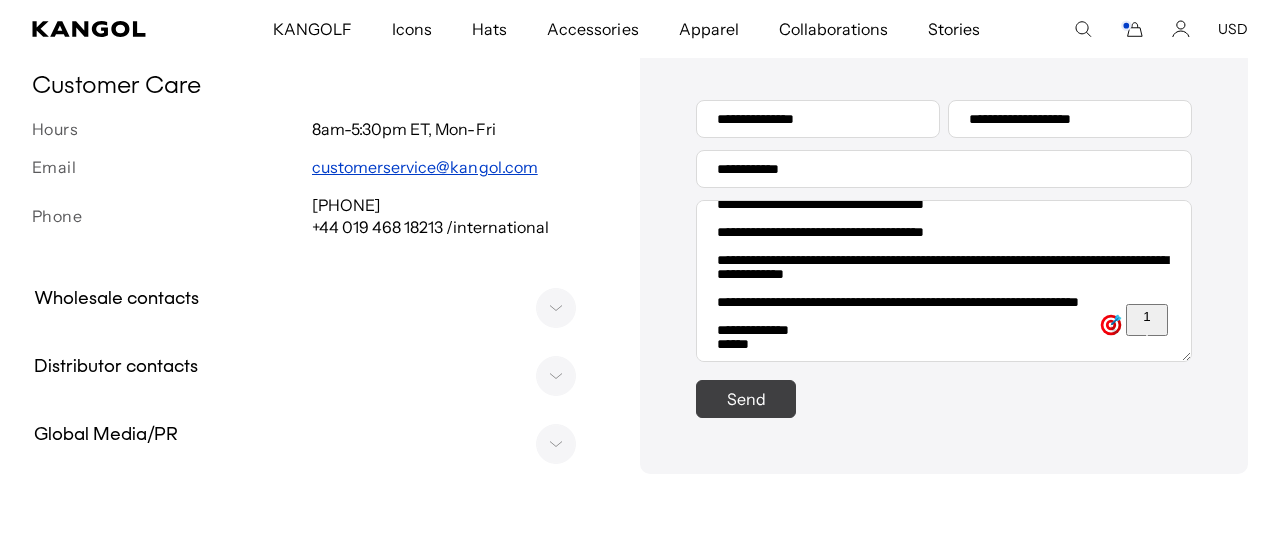 click on "Send" at bounding box center [746, 399] 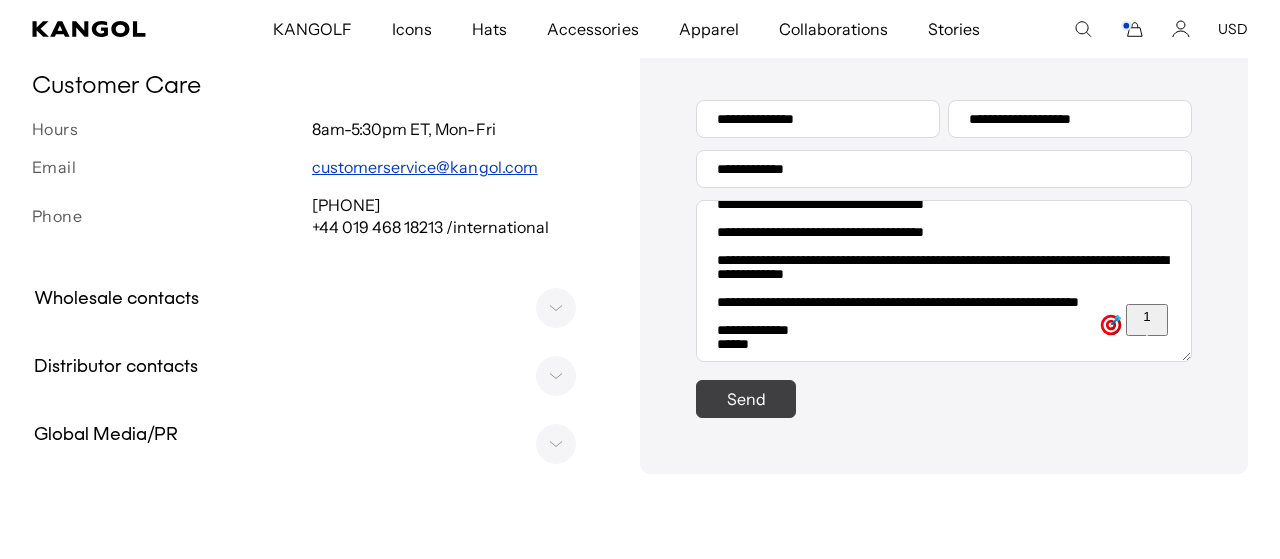click on "Send" at bounding box center [746, 399] 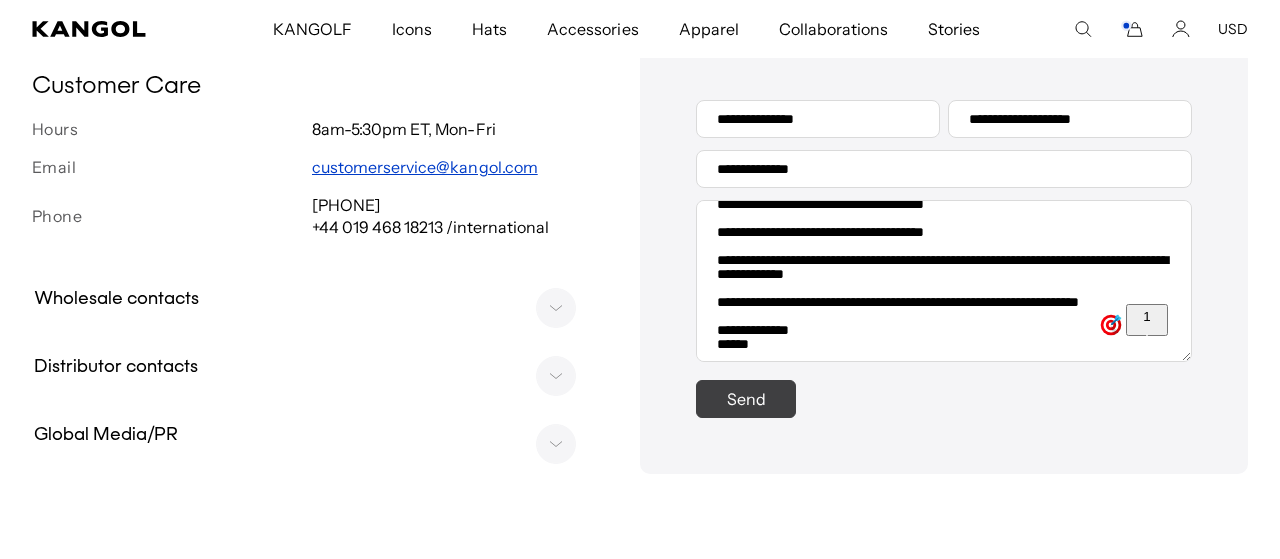 click on "Send" at bounding box center (746, 399) 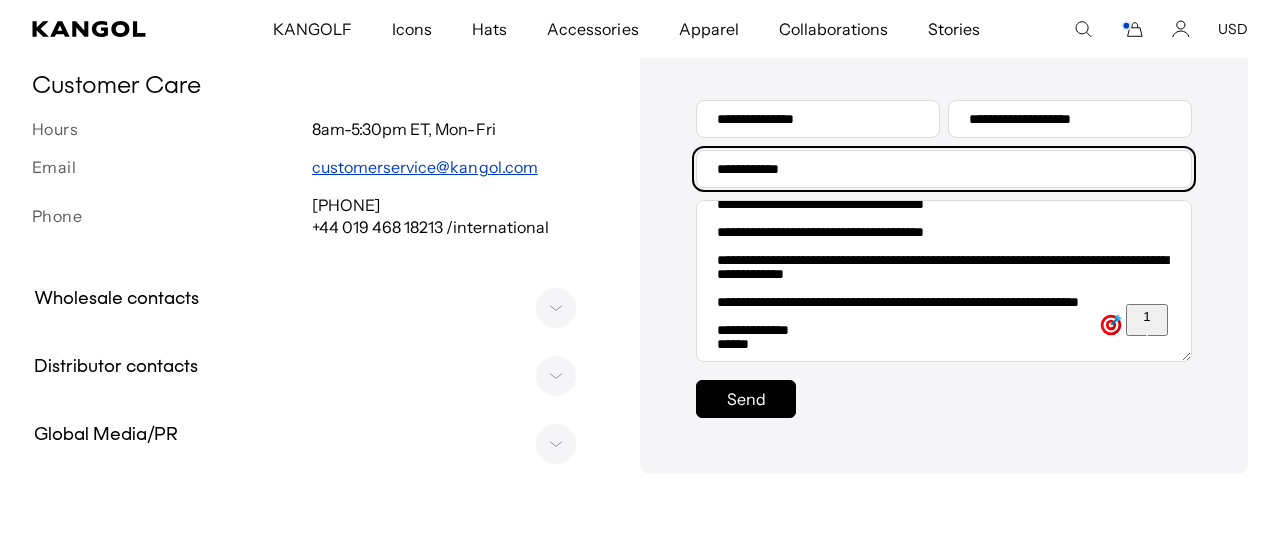scroll, scrollTop: 0, scrollLeft: 0, axis: both 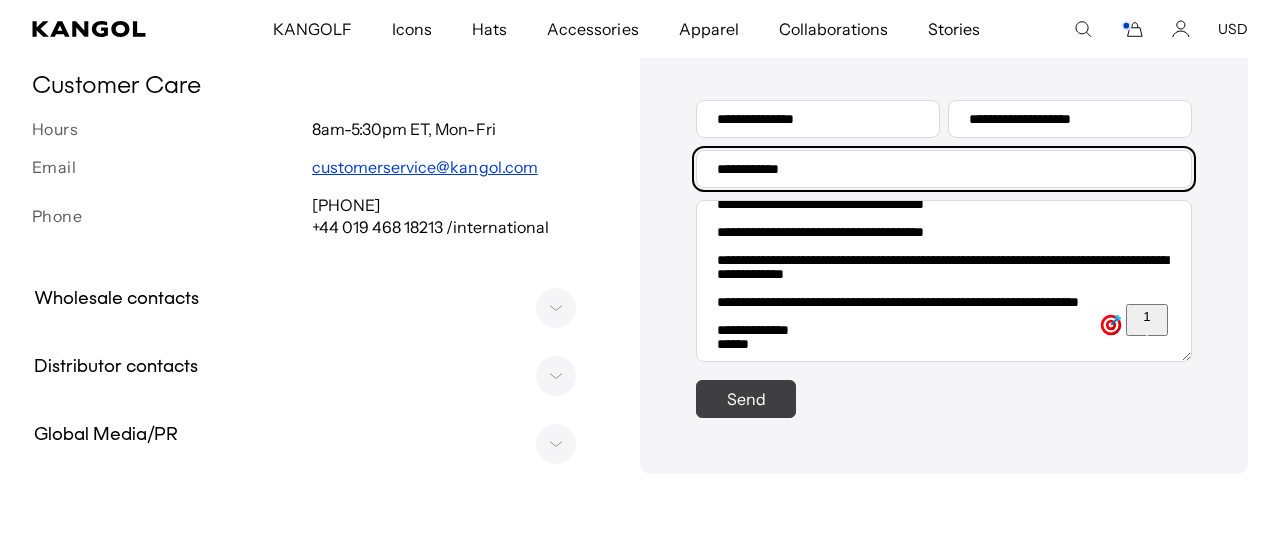 type on "**********" 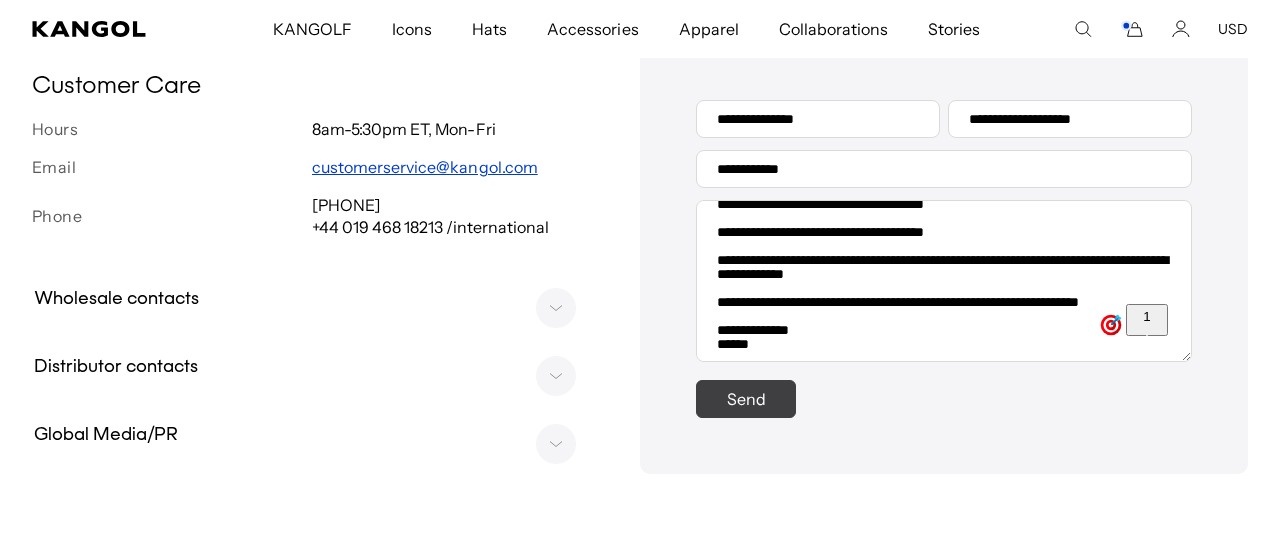 click on "Send" at bounding box center (746, 399) 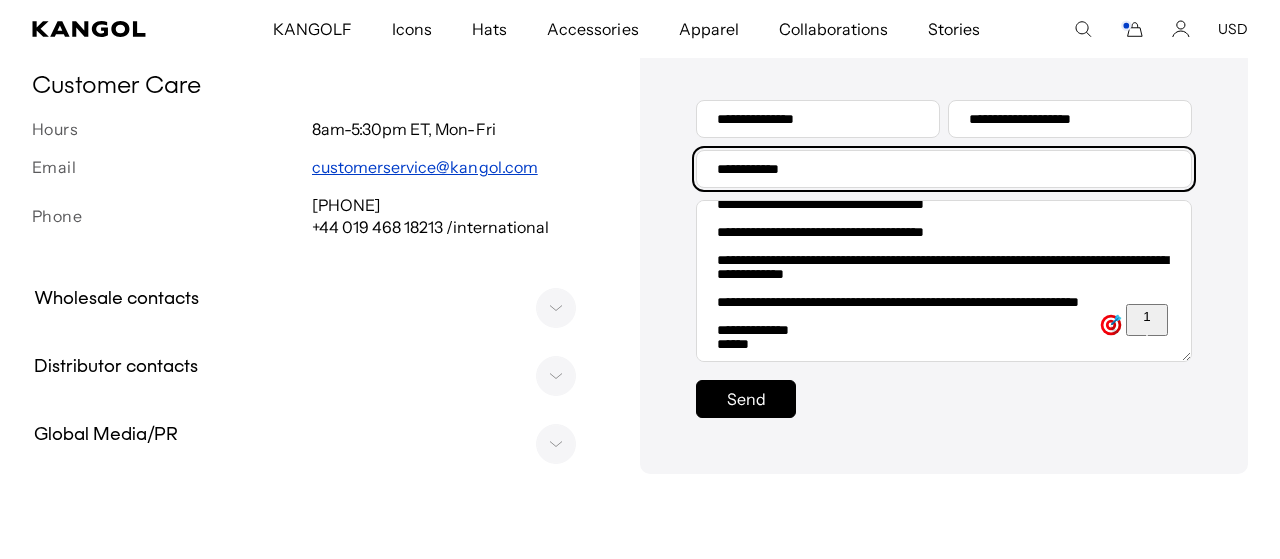 scroll, scrollTop: 0, scrollLeft: 412, axis: horizontal 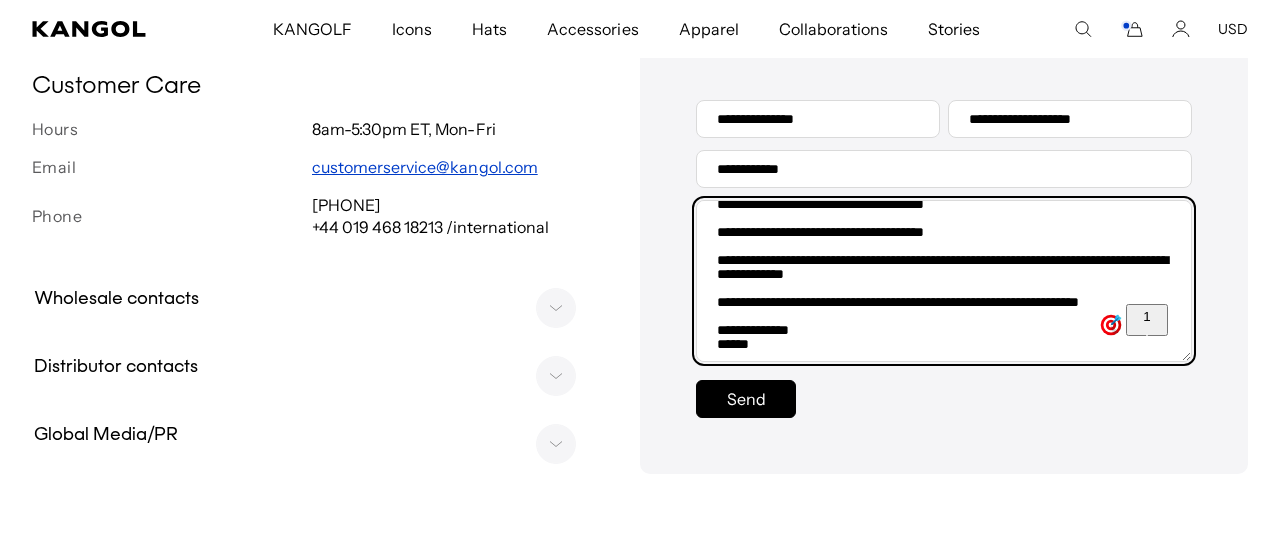 click on "**********" at bounding box center (944, 281) 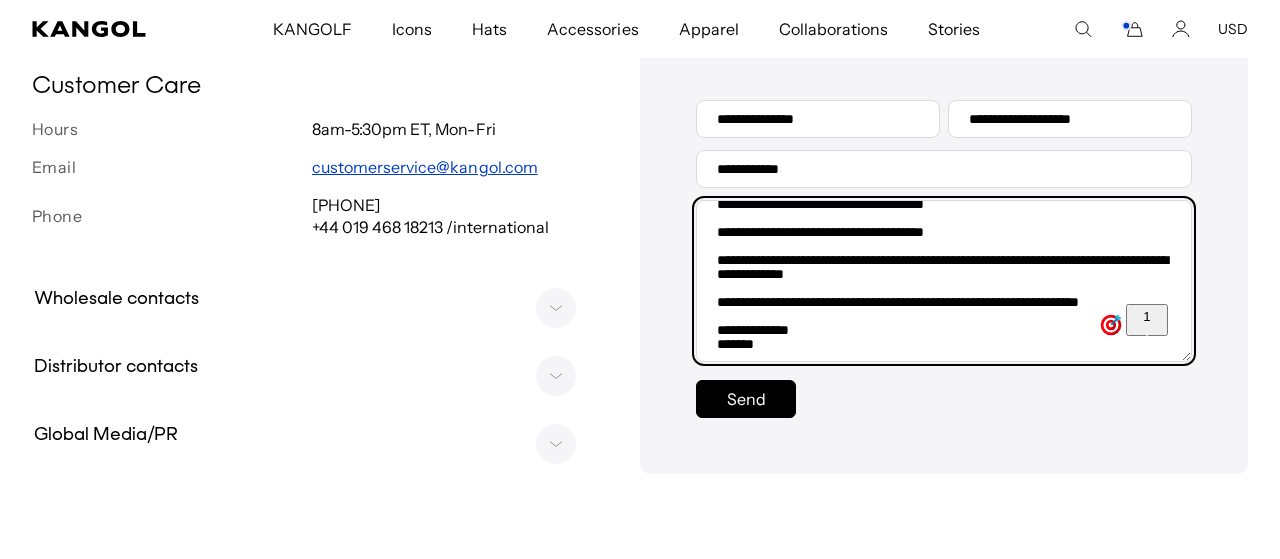 scroll, scrollTop: 340, scrollLeft: 0, axis: vertical 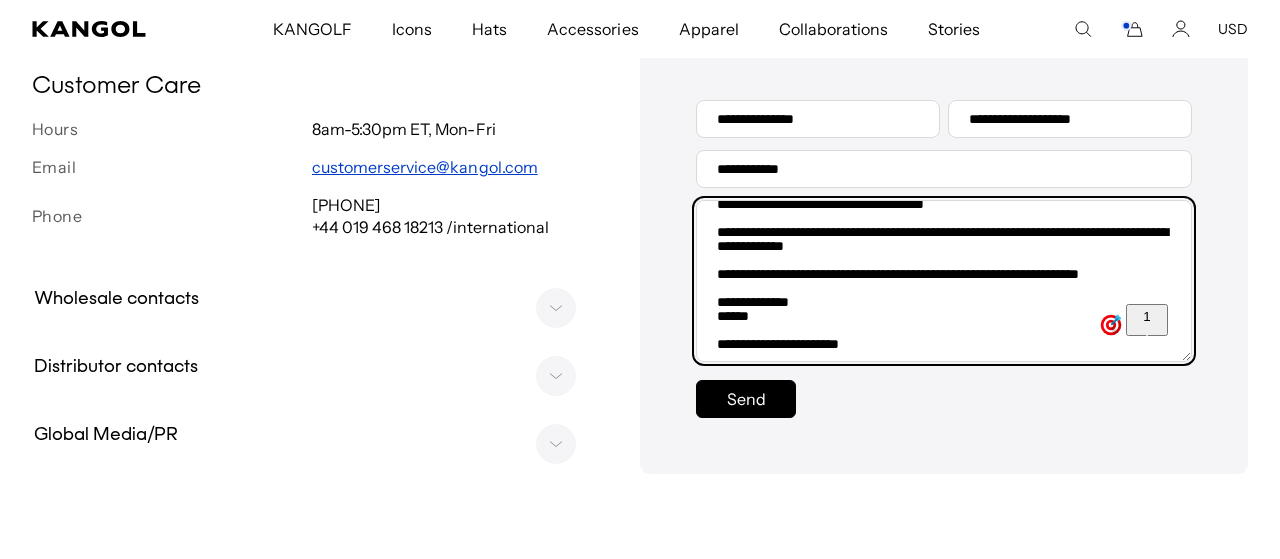 type on "**********" 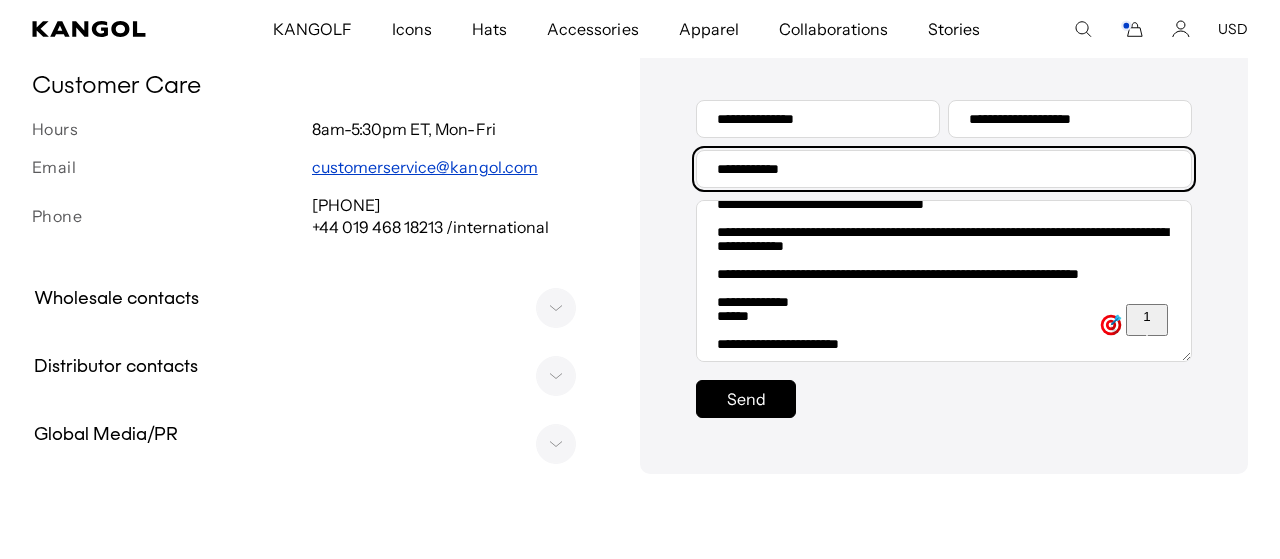 click on "**********" at bounding box center [944, 169] 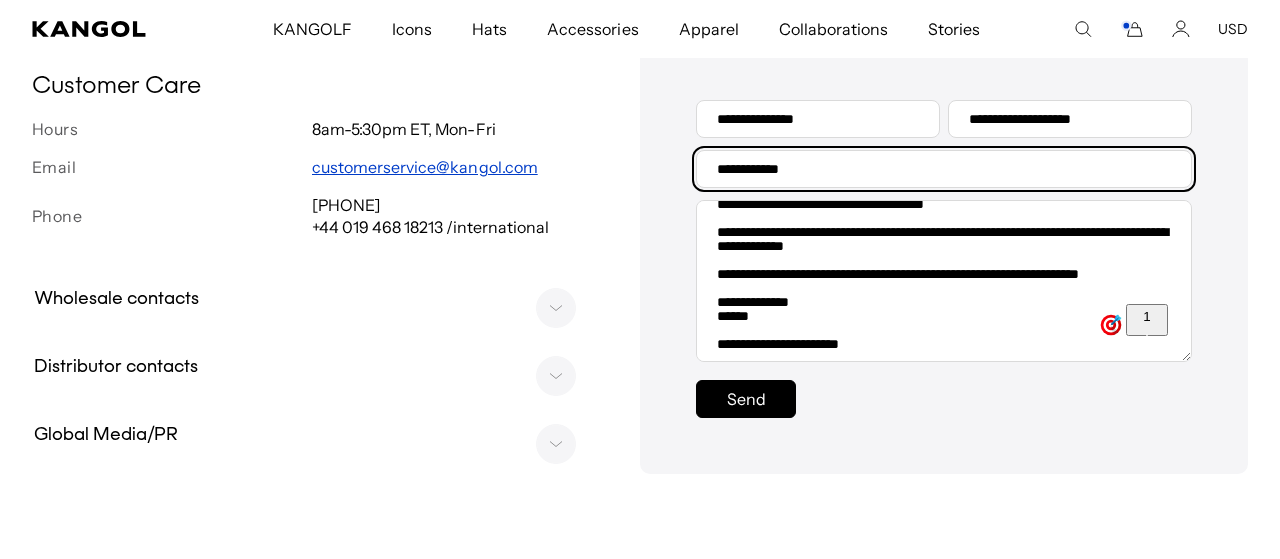 scroll, scrollTop: 0, scrollLeft: 0, axis: both 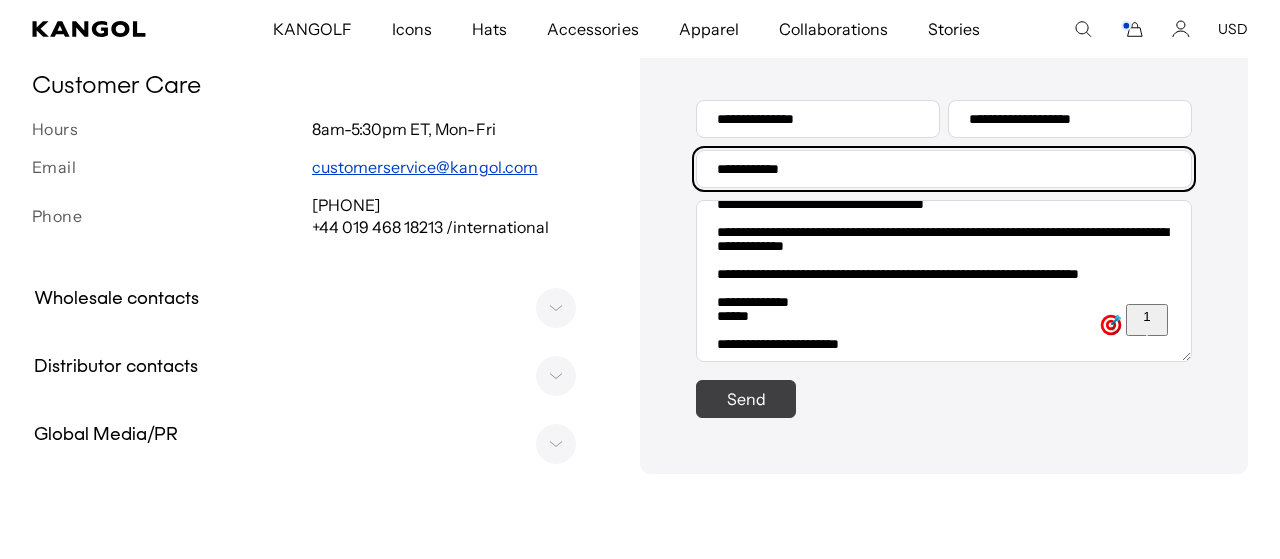 type 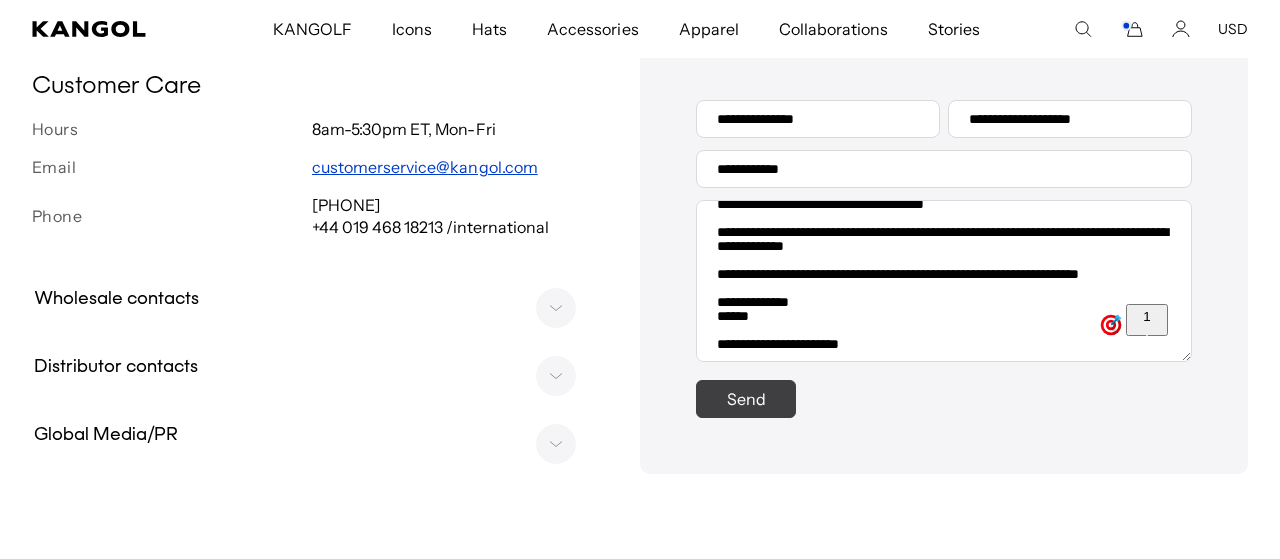 click on "Send" at bounding box center (746, 399) 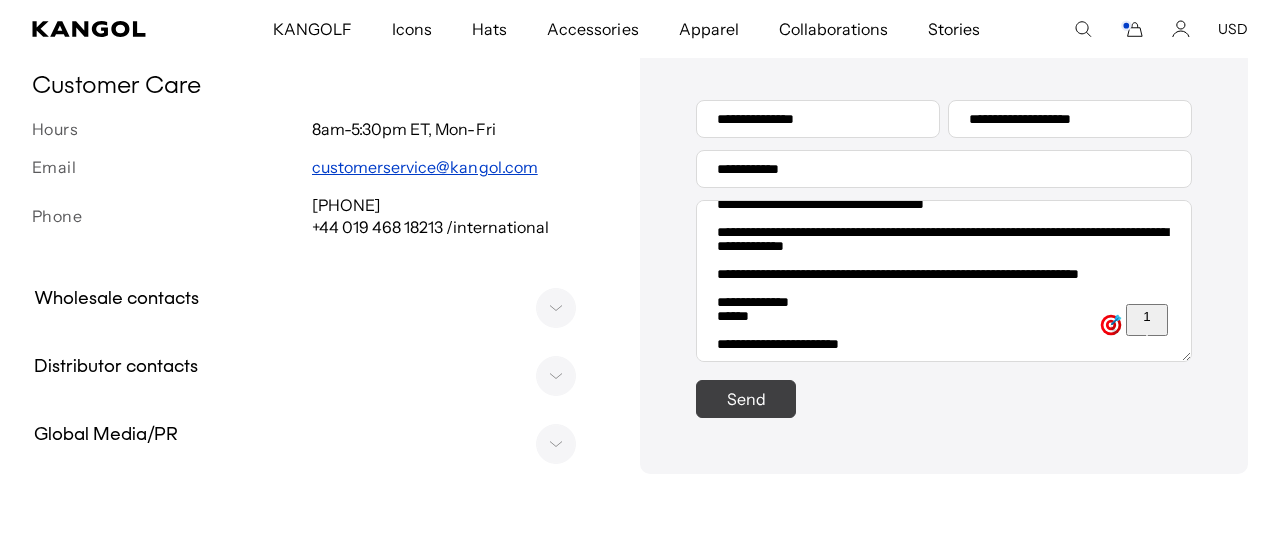 scroll, scrollTop: 0, scrollLeft: 412, axis: horizontal 